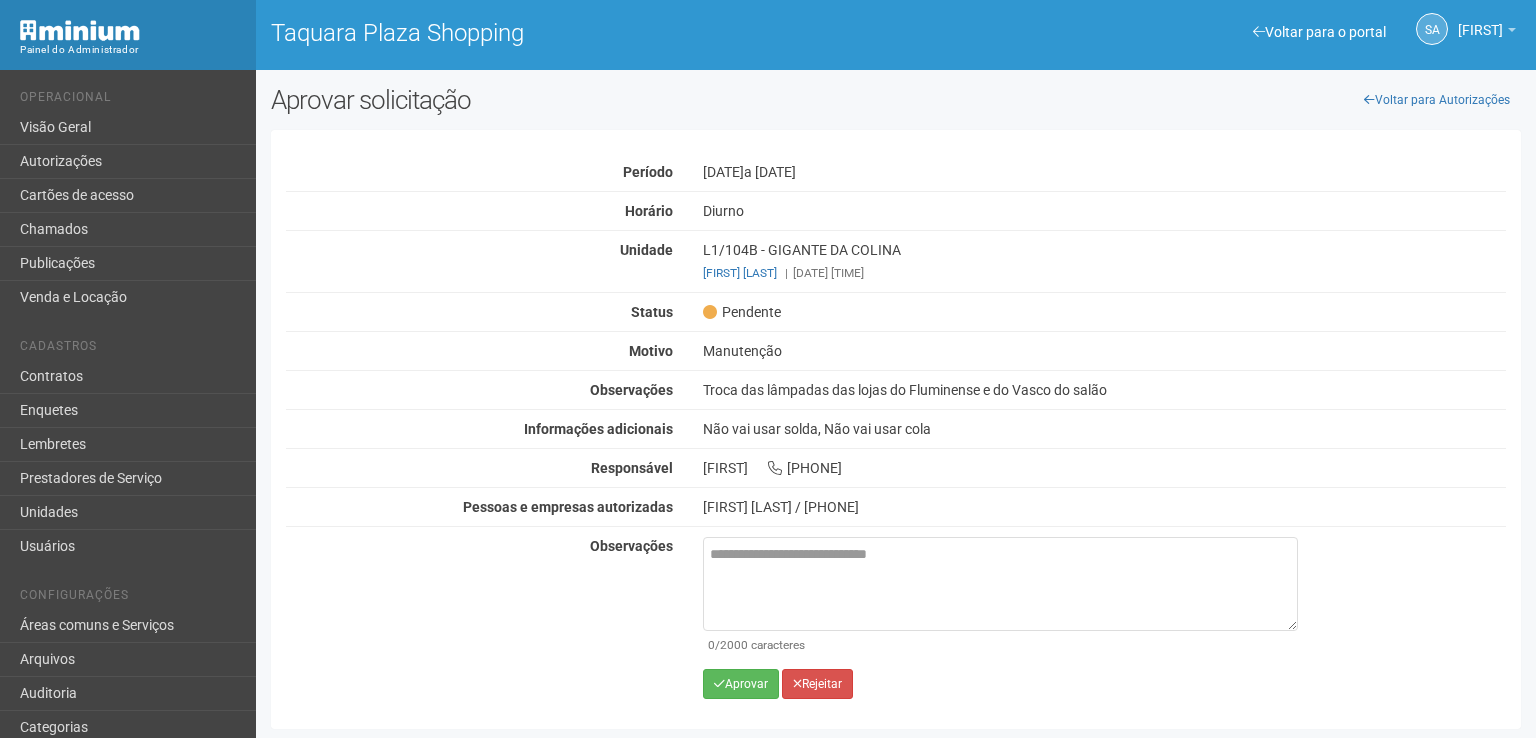 scroll, scrollTop: 0, scrollLeft: 0, axis: both 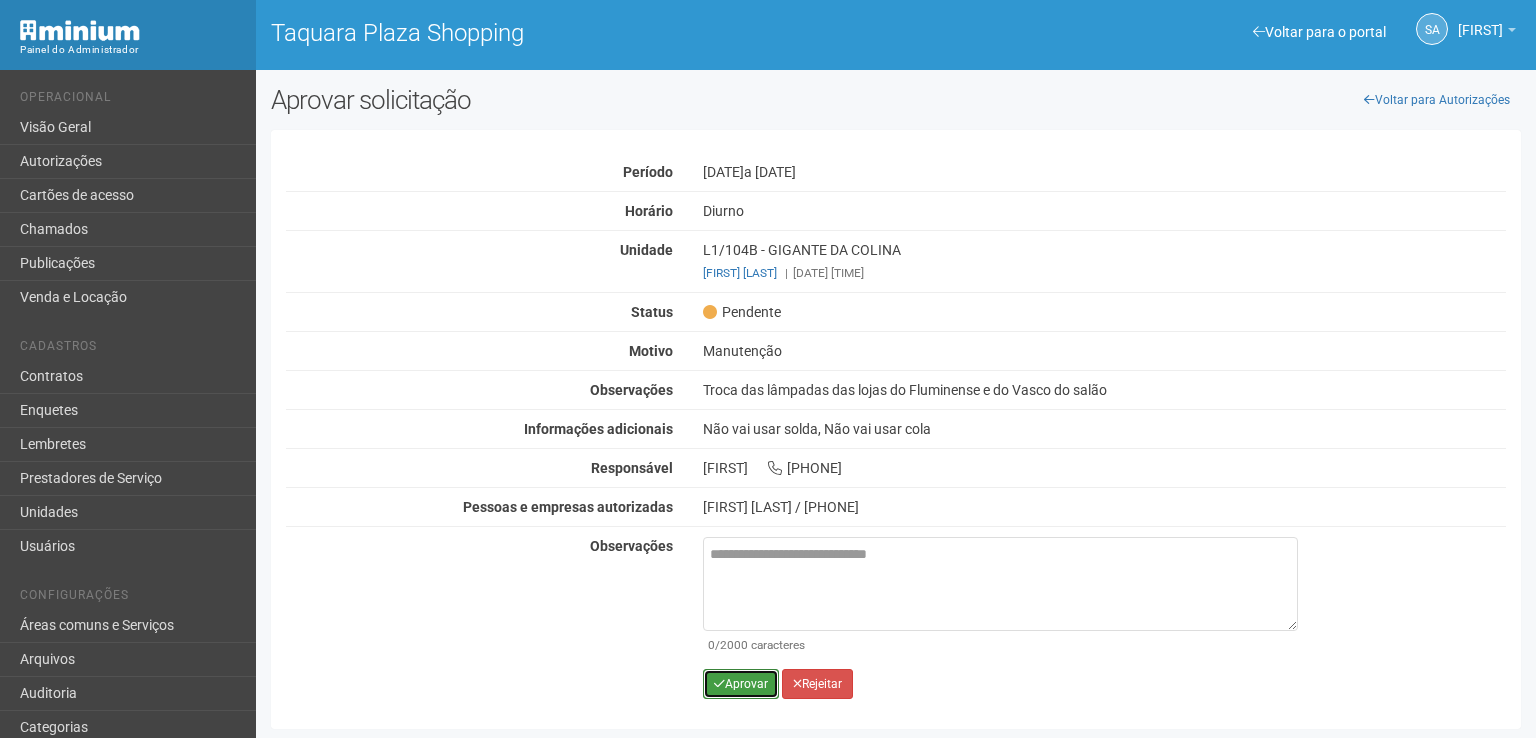 click on "Aprovar" at bounding box center (741, 684) 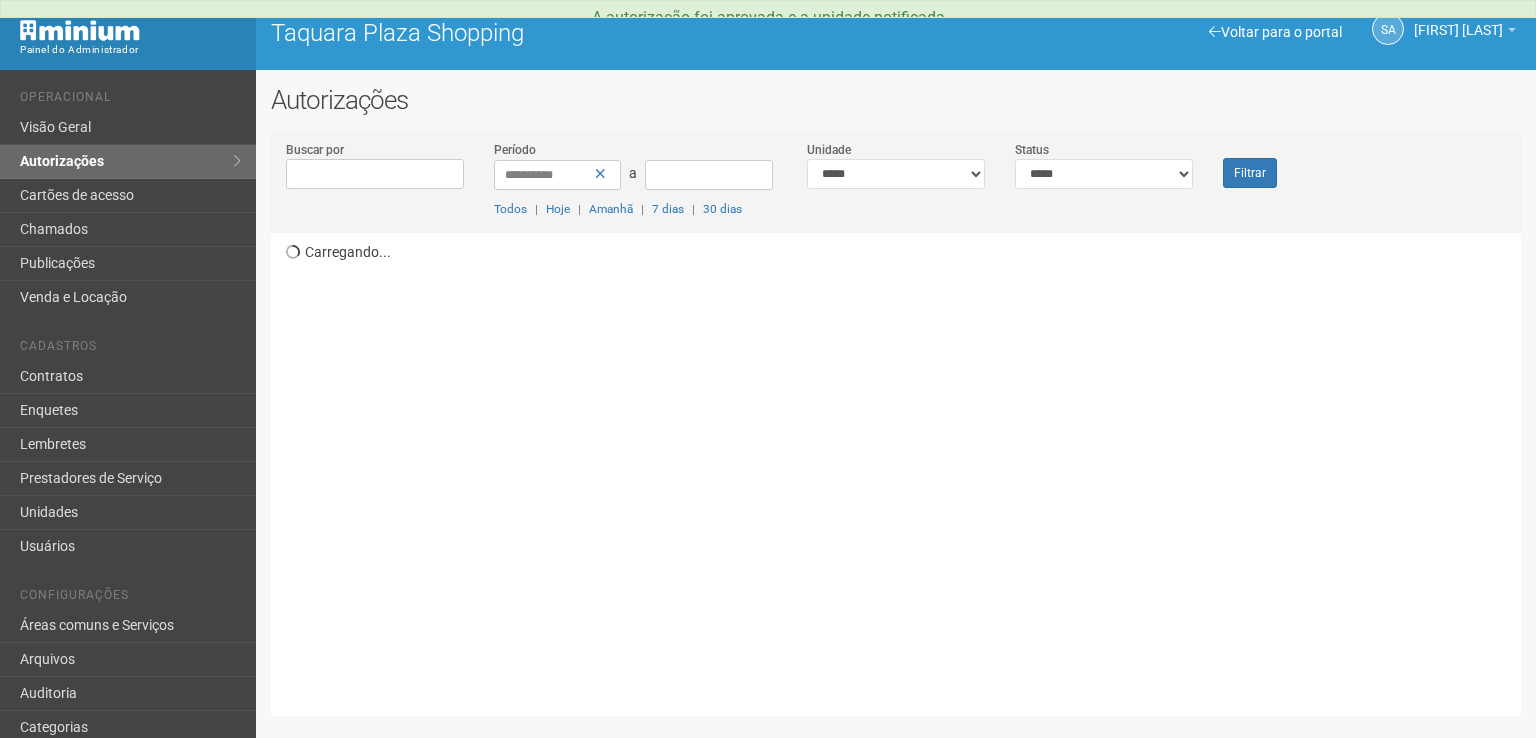 scroll, scrollTop: 0, scrollLeft: 0, axis: both 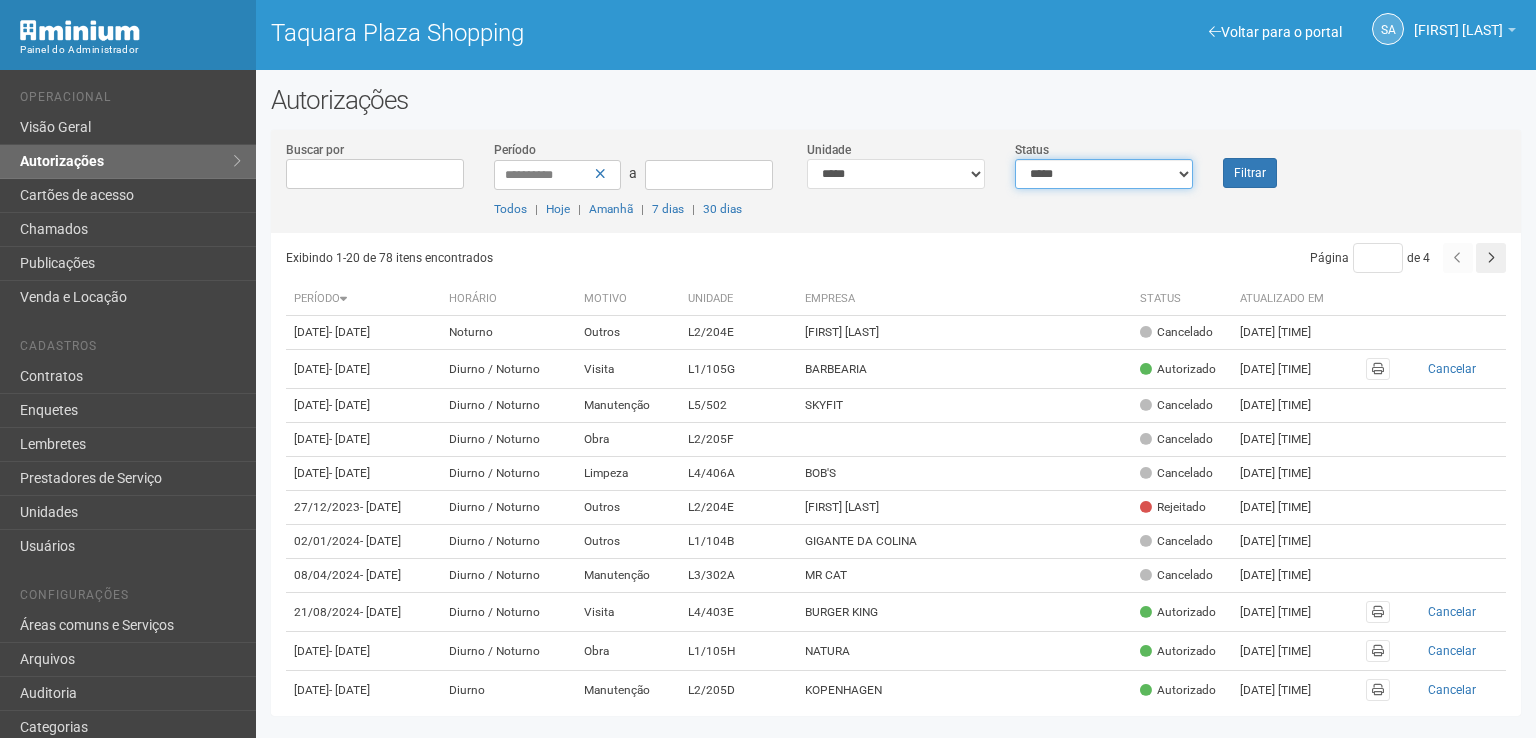 click on "**********" at bounding box center [1104, 174] 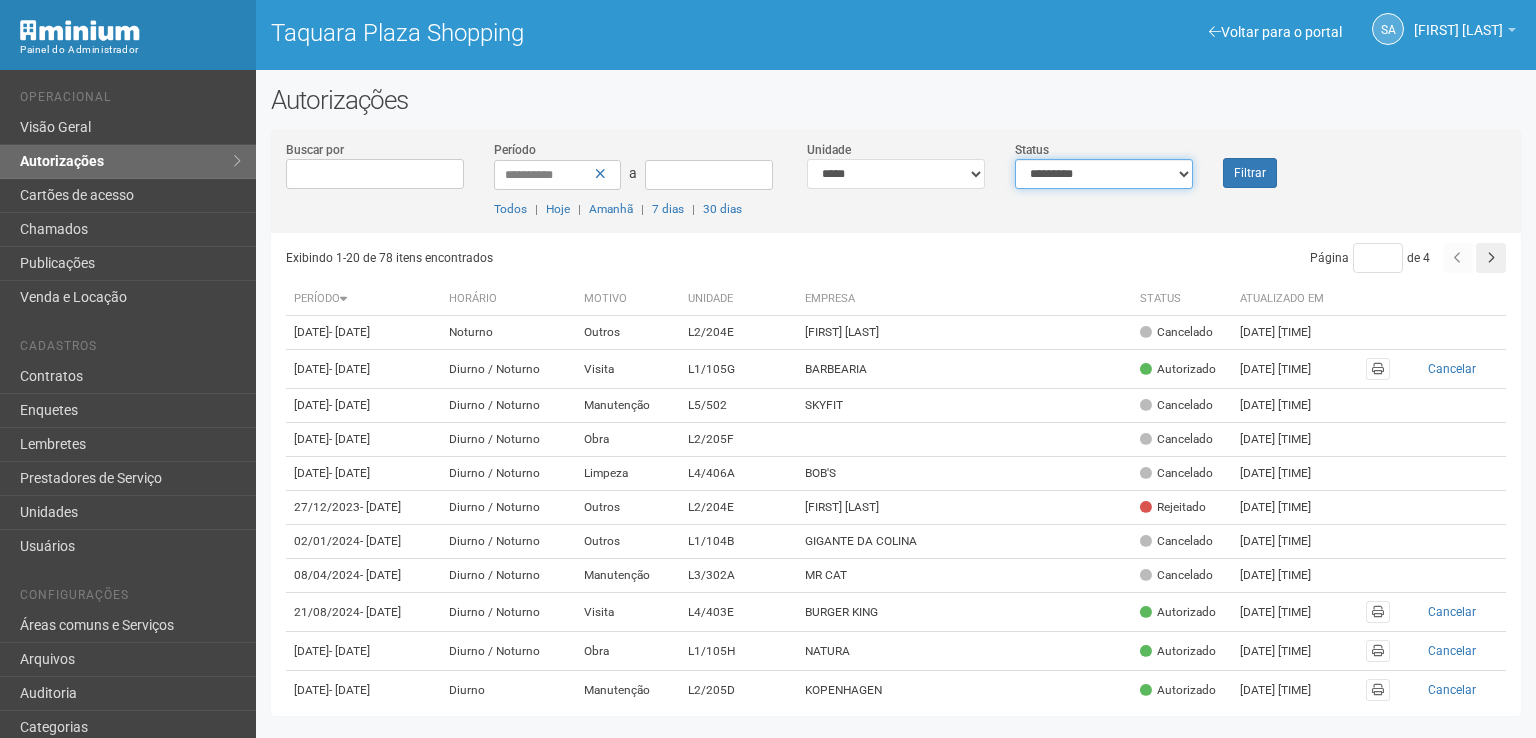 click on "**********" at bounding box center (1104, 174) 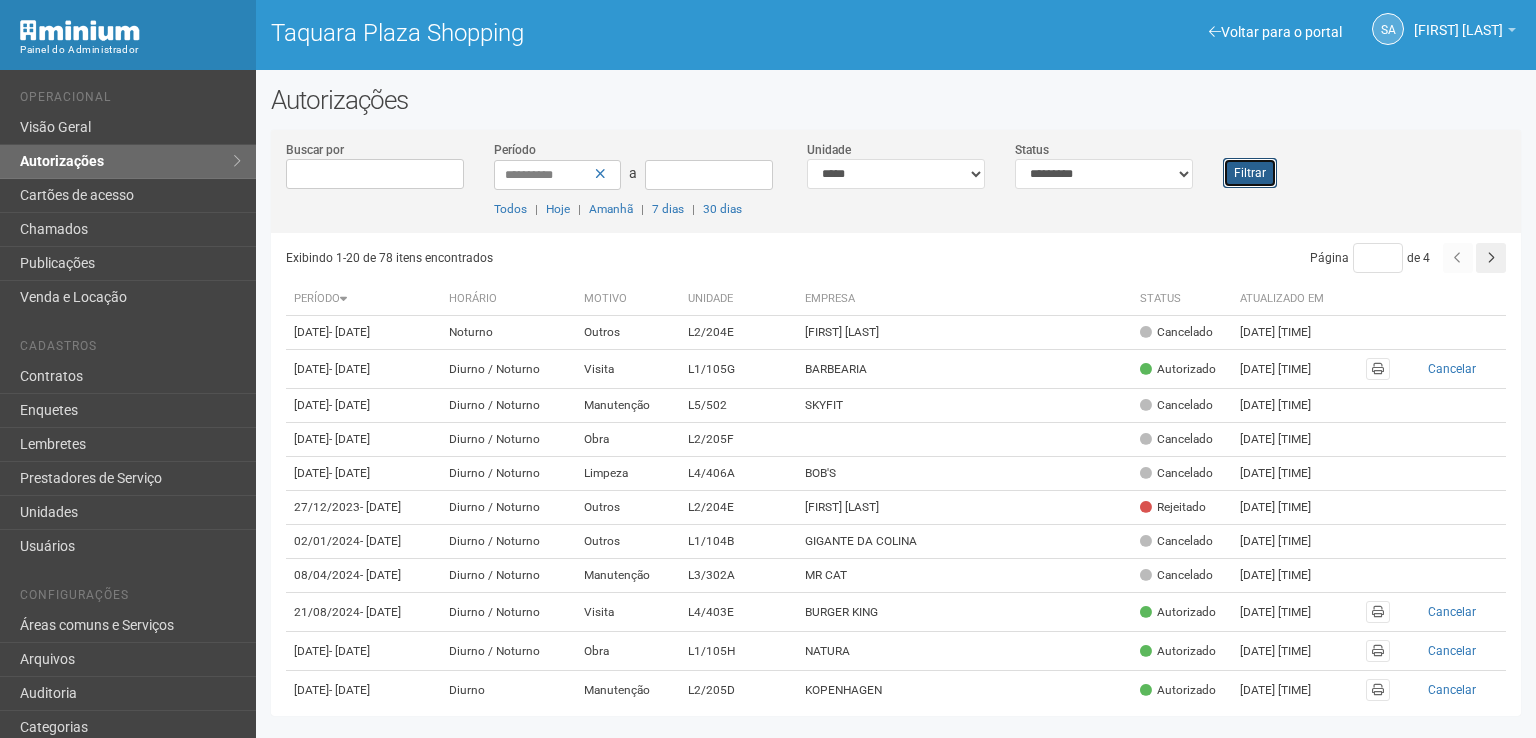 click on "Filtrar" at bounding box center (1250, 173) 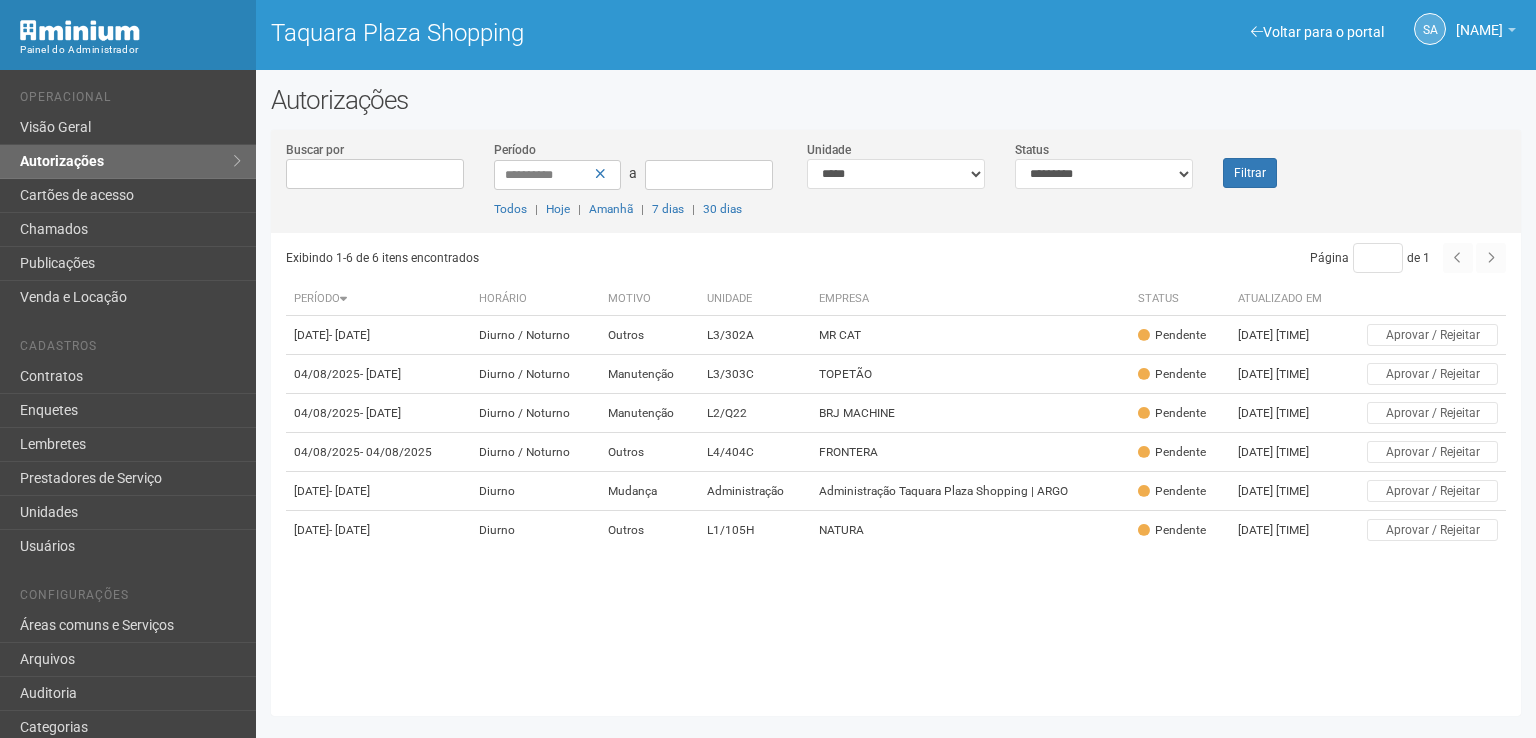 scroll, scrollTop: 0, scrollLeft: 0, axis: both 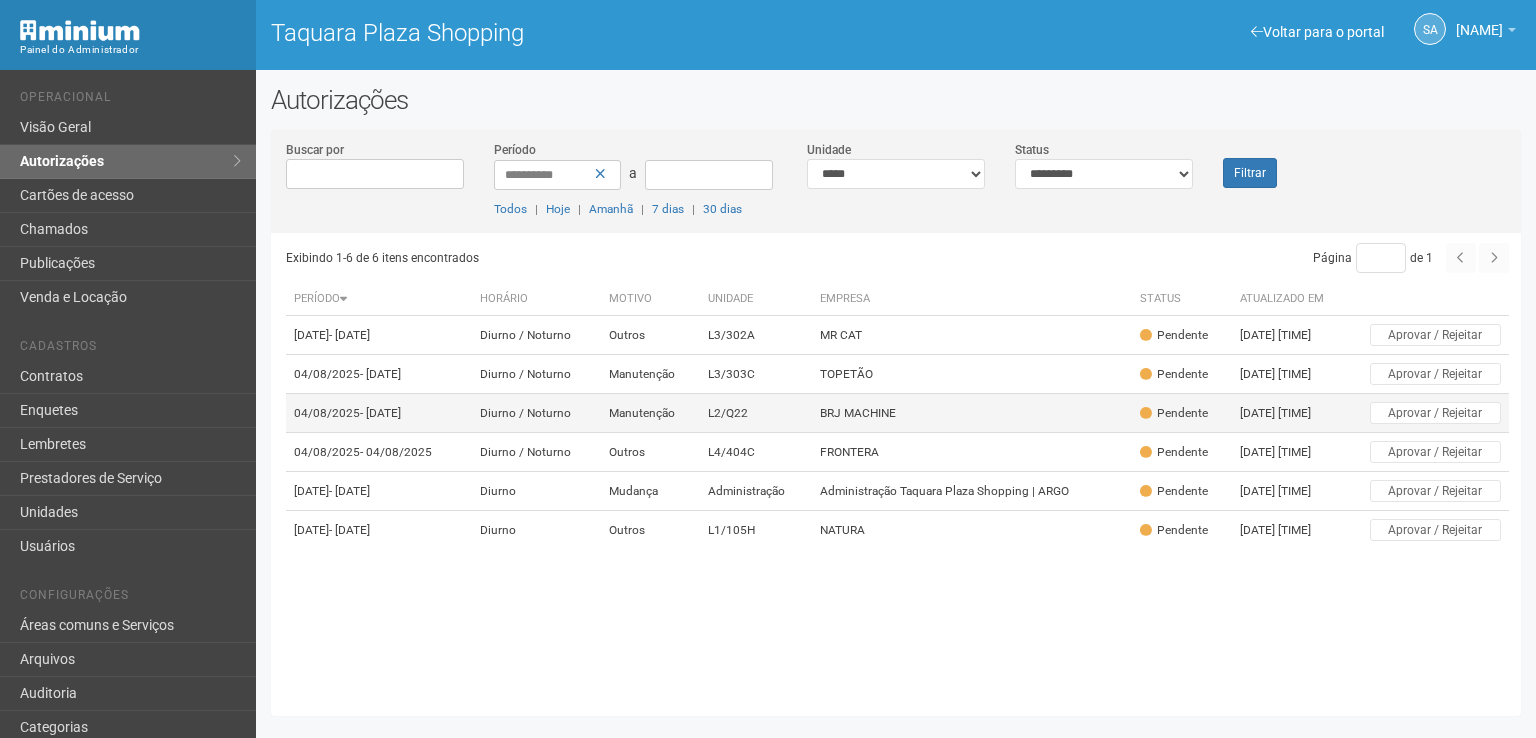 click on "BRJ MACHINE" at bounding box center [972, 413] 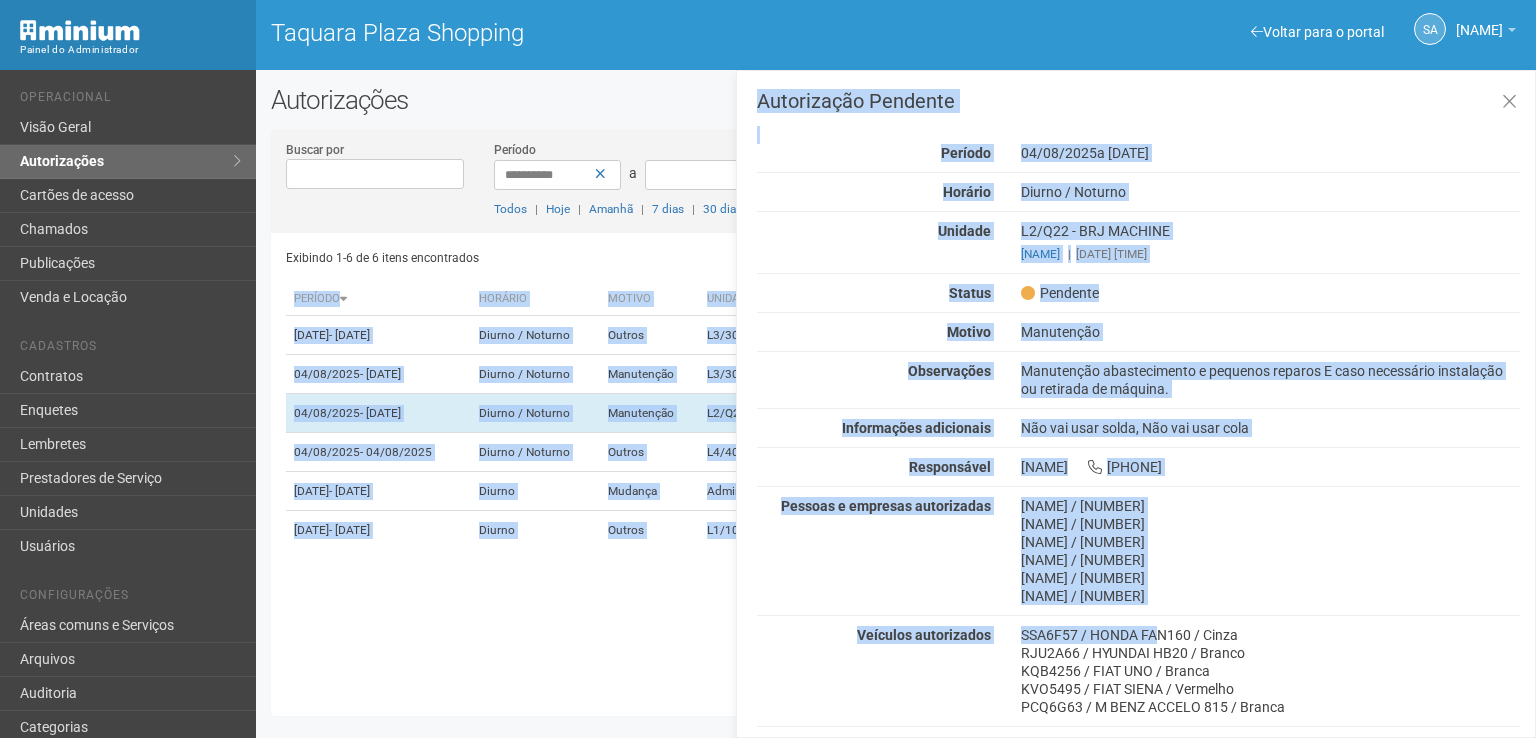 scroll, scrollTop: 170, scrollLeft: 0, axis: vertical 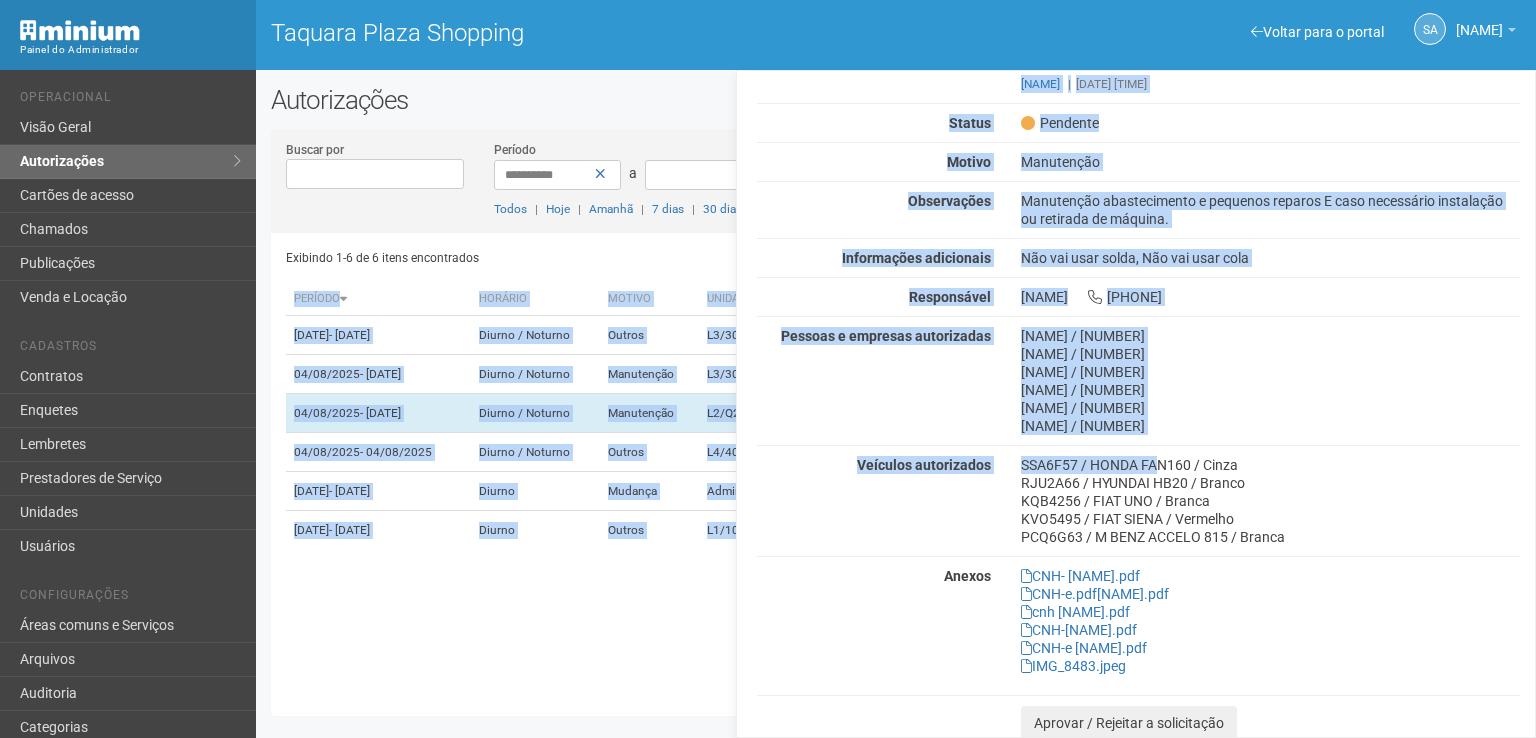 drag, startPoint x: 1153, startPoint y: 623, endPoint x: 1165, endPoint y: 776, distance: 153.46986 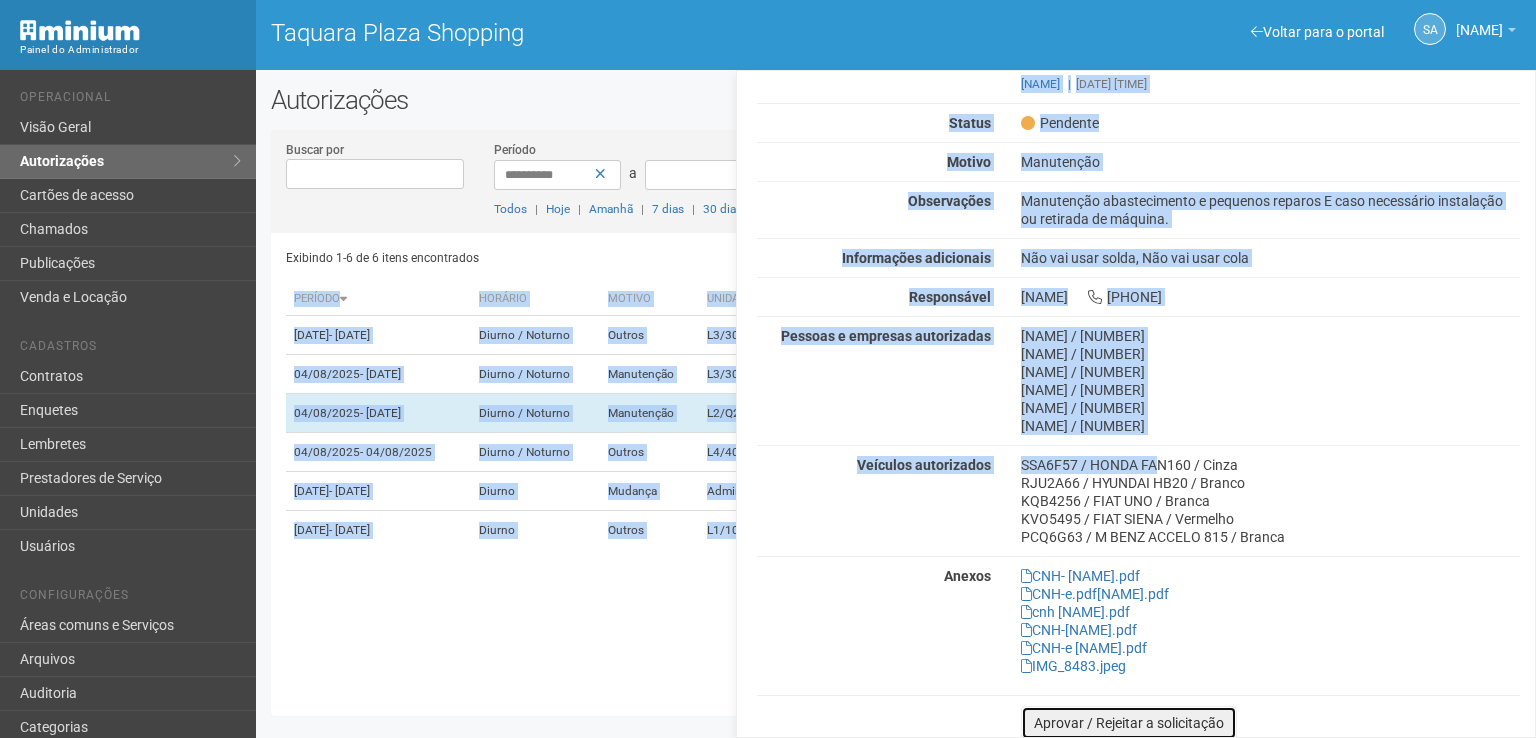 click on "Aprovar / Rejeitar a solicitação" at bounding box center (1129, 723) 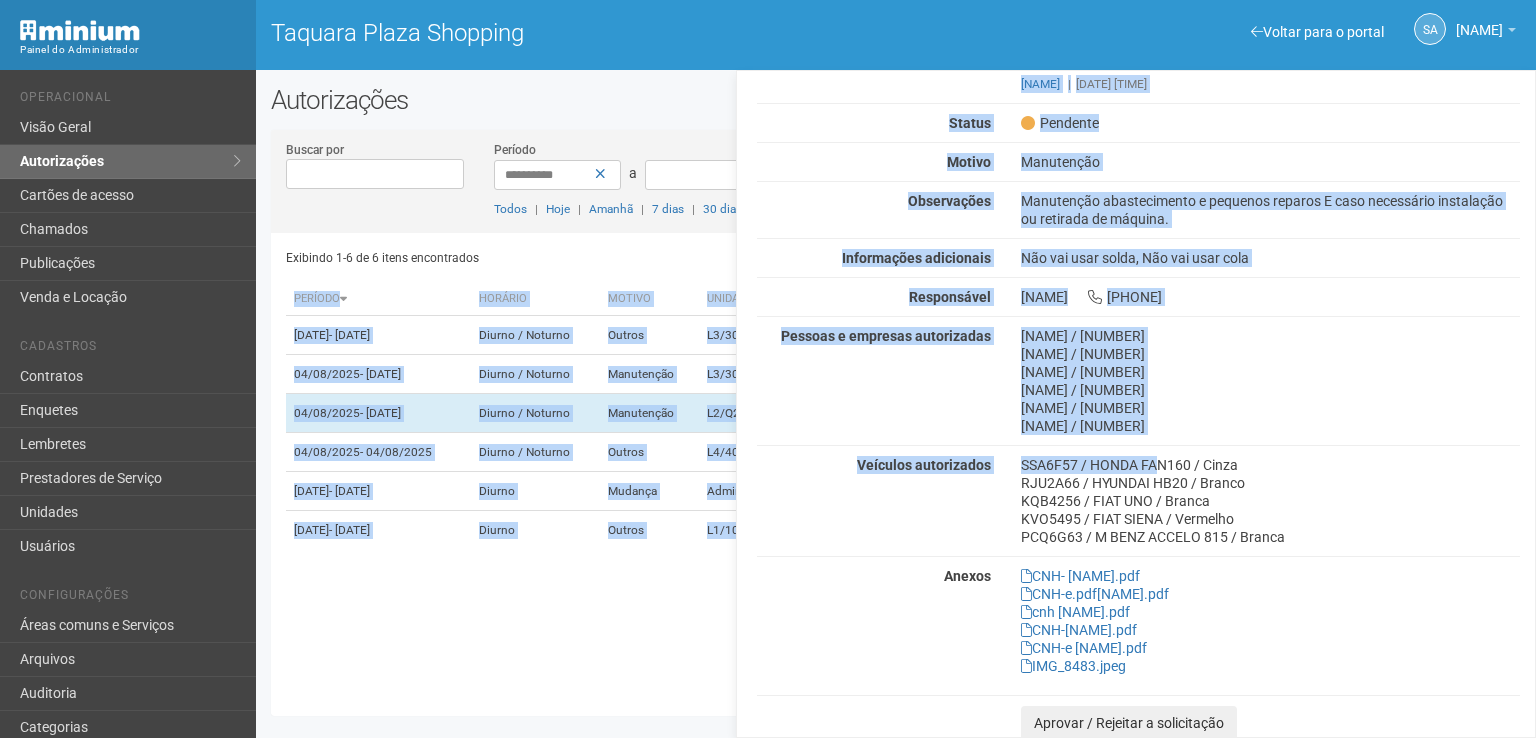 scroll, scrollTop: 0, scrollLeft: 0, axis: both 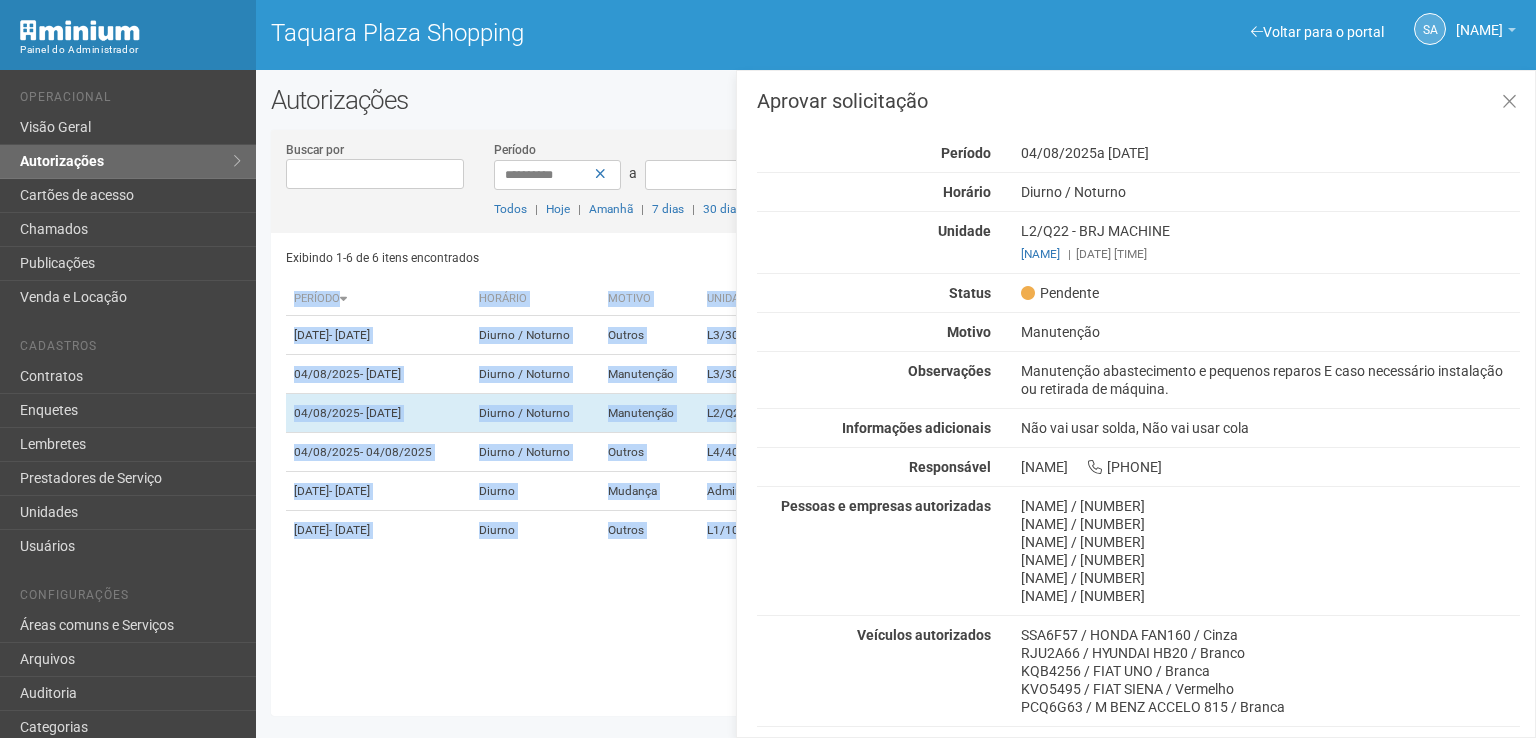 click on "KQB4256 / FIAT UNO  / Branca" at bounding box center (1270, 671) 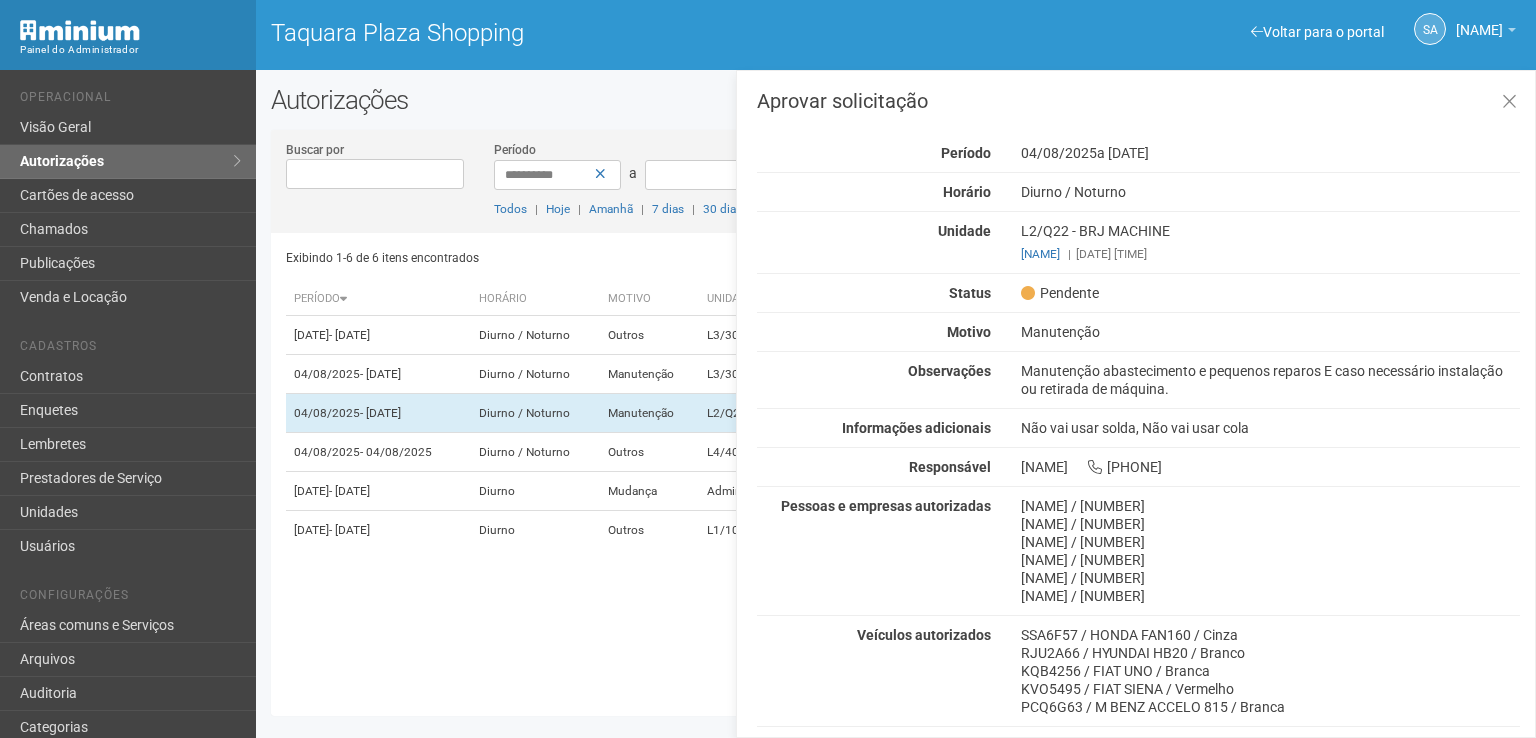 click on "KQB4256 / FIAT UNO  / Branca" at bounding box center (1270, 671) 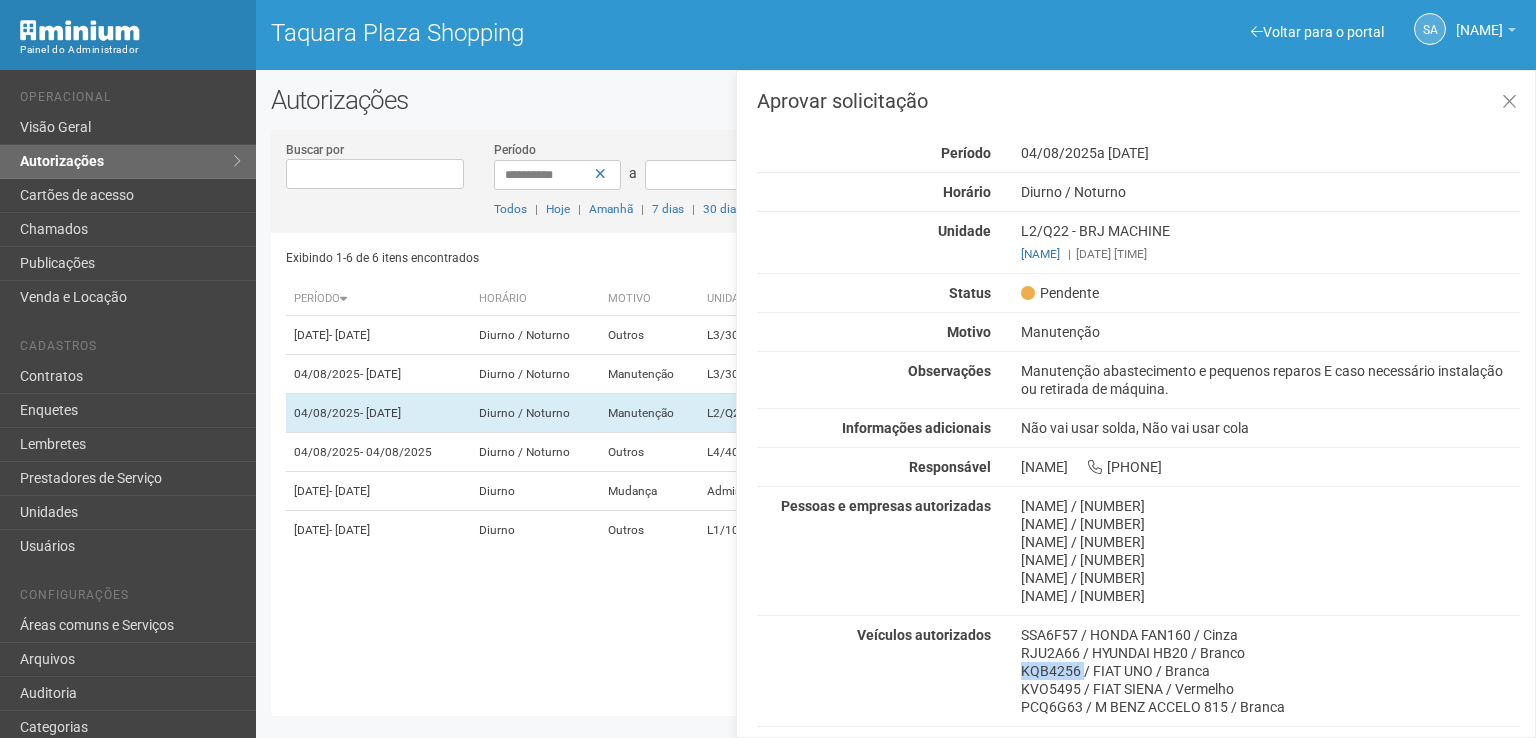 click on "KQB4256 / FIAT UNO  / Branca" at bounding box center (1270, 671) 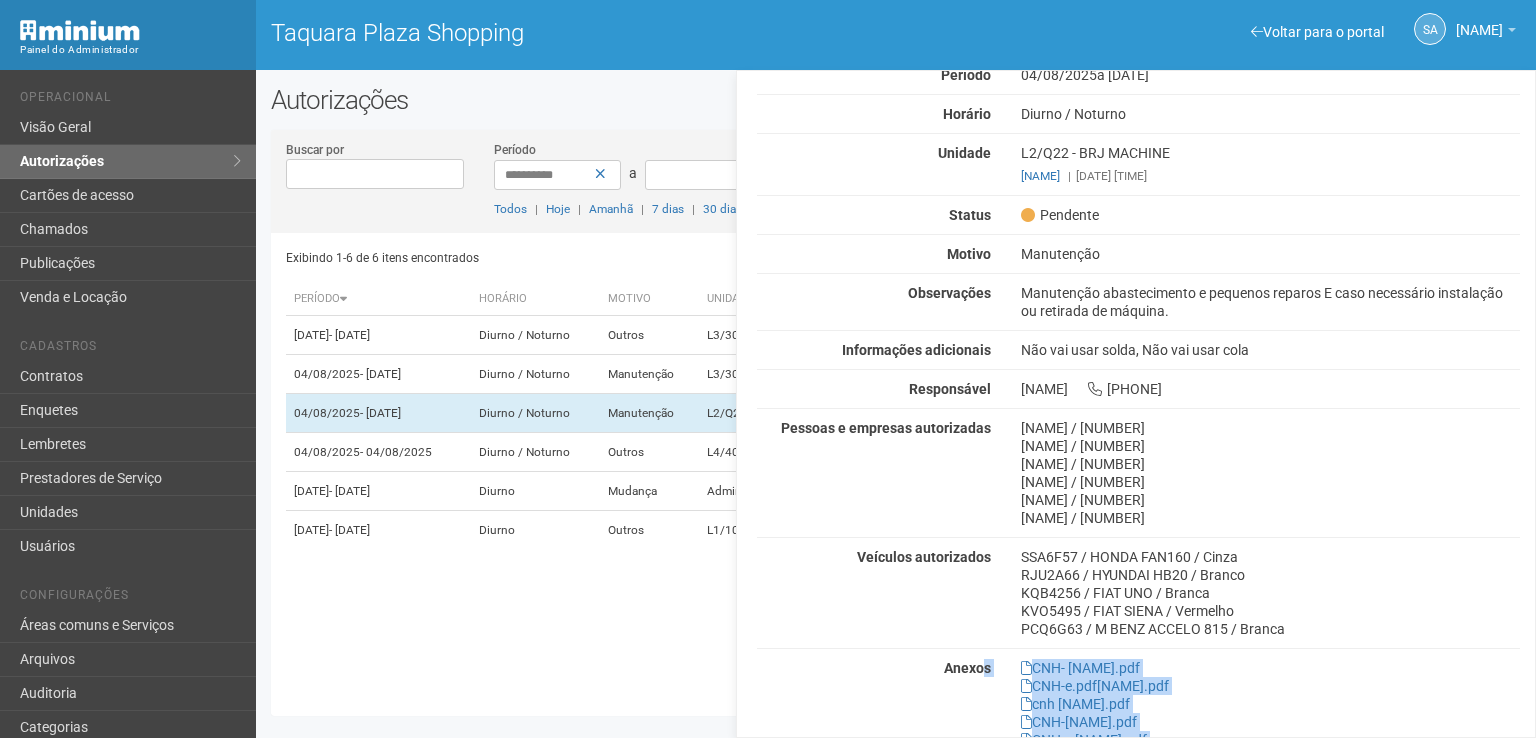 scroll, scrollTop: 312, scrollLeft: 0, axis: vertical 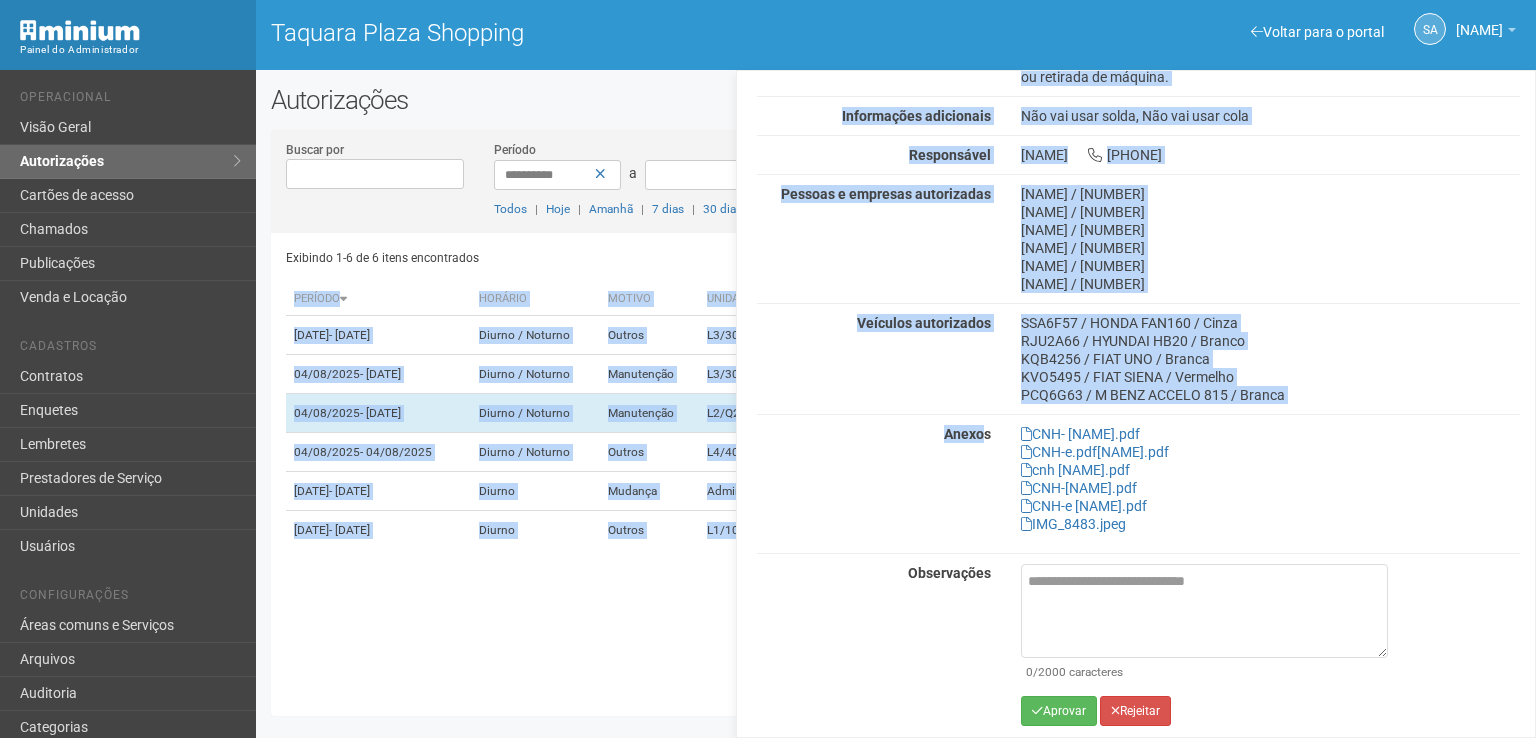 drag, startPoint x: 985, startPoint y: 725, endPoint x: 1090, endPoint y: 774, distance: 115.87062 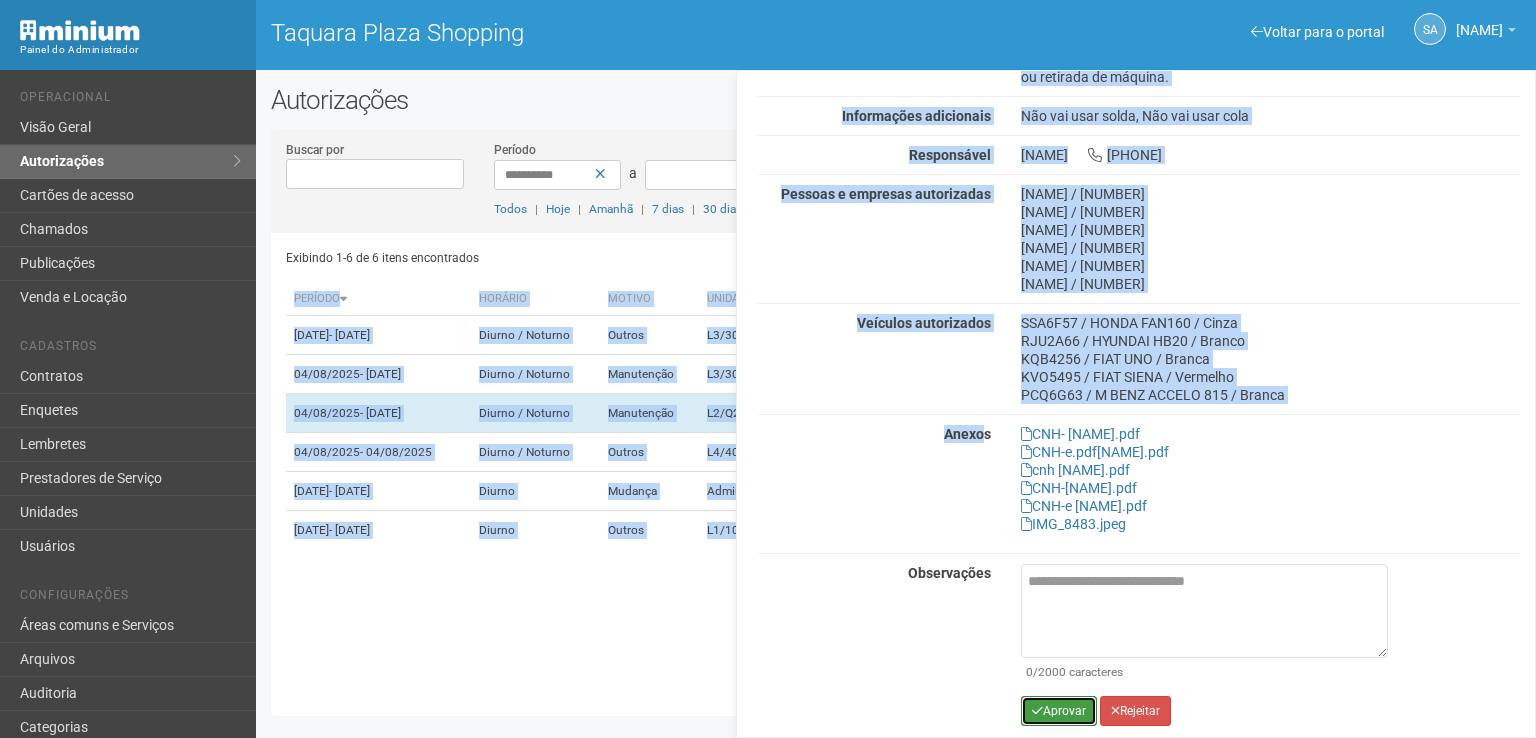 click on "Aprovar" at bounding box center (1059, 711) 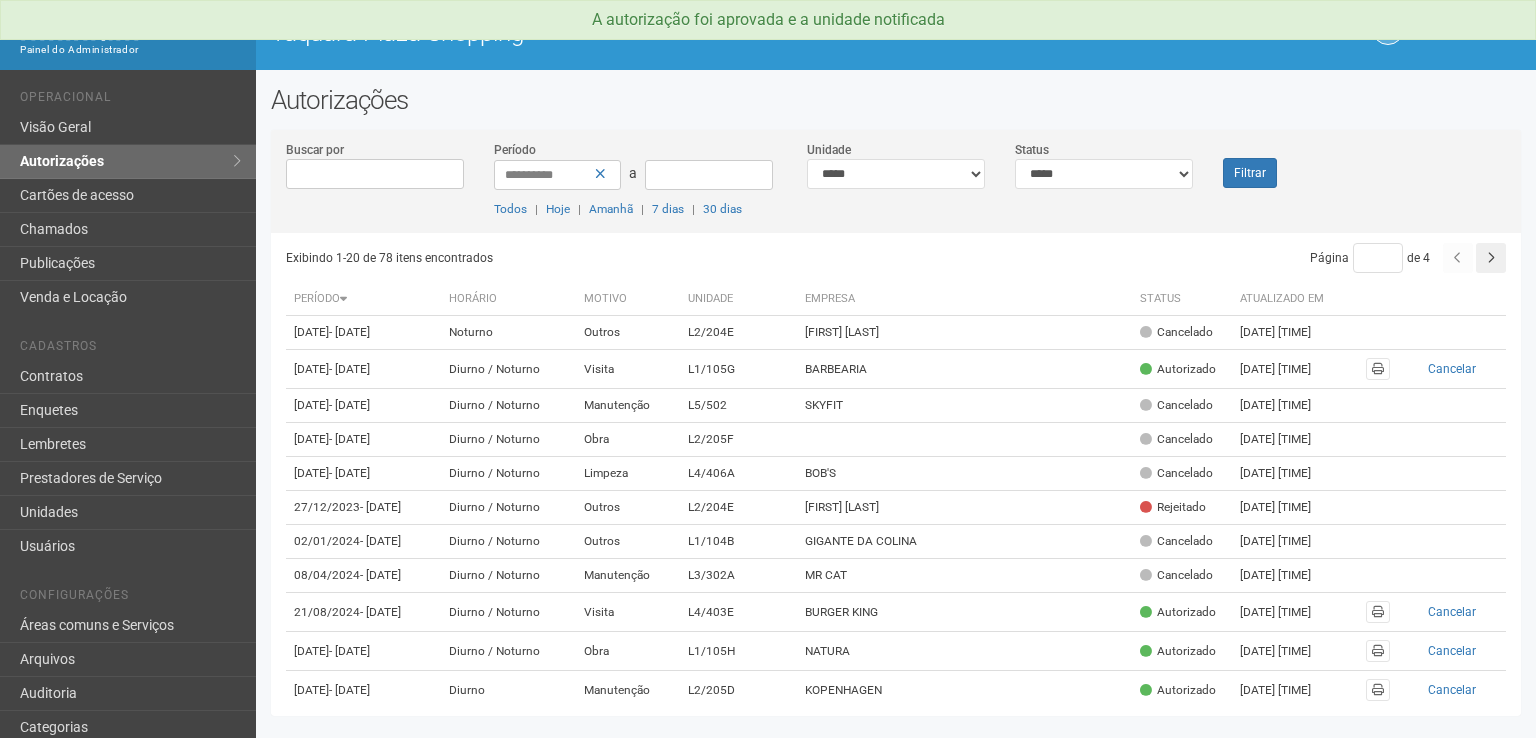 scroll, scrollTop: 0, scrollLeft: 0, axis: both 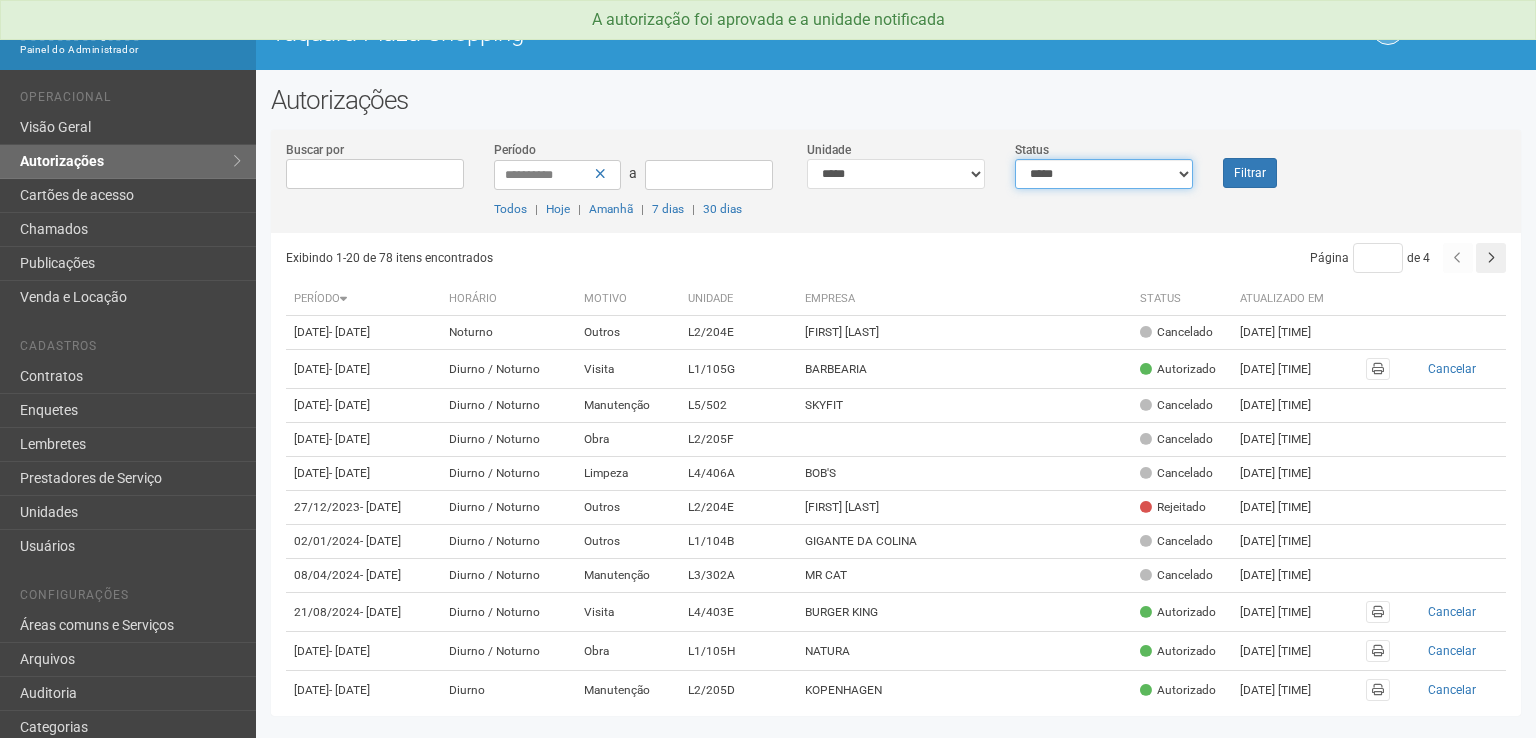 click on "**********" at bounding box center (1104, 174) 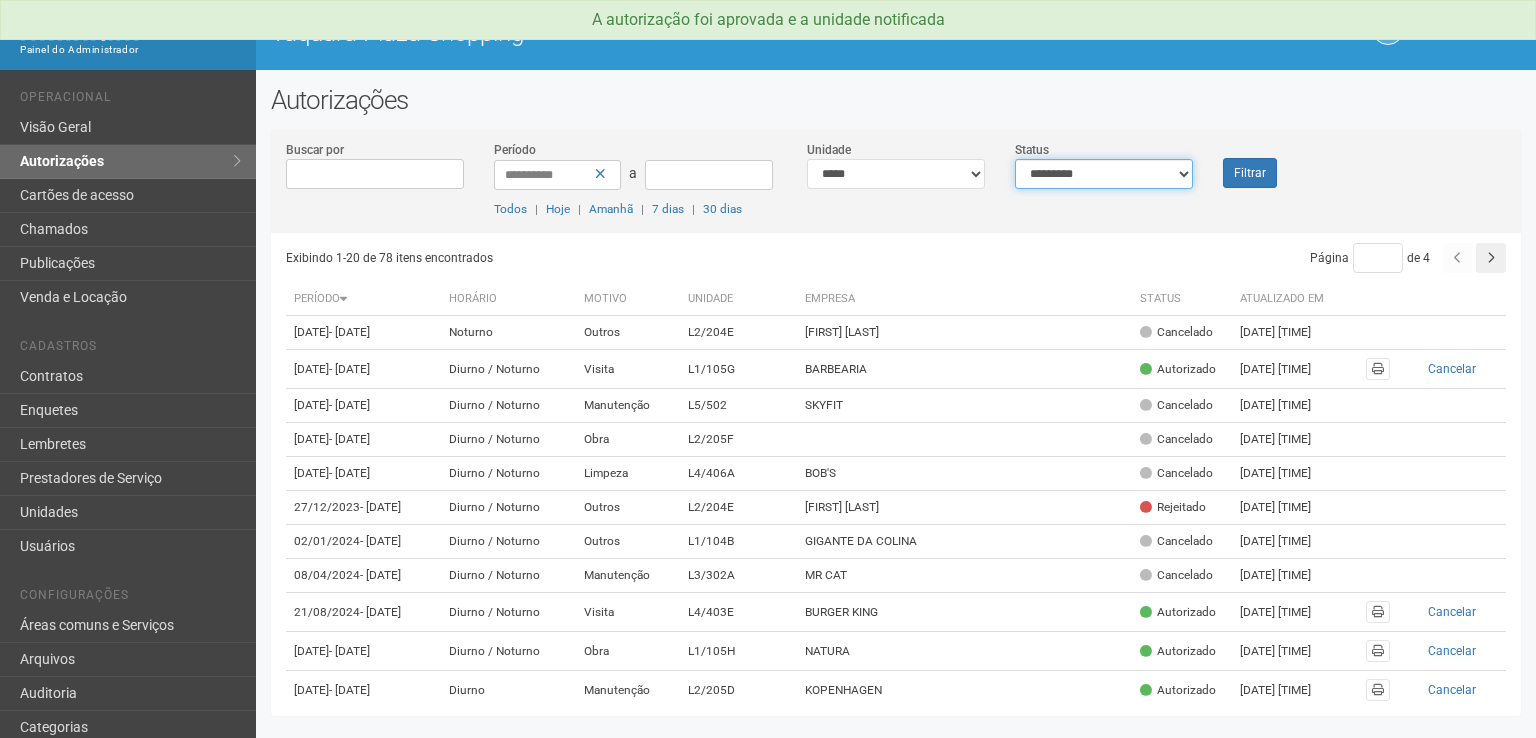click on "**********" at bounding box center (1104, 174) 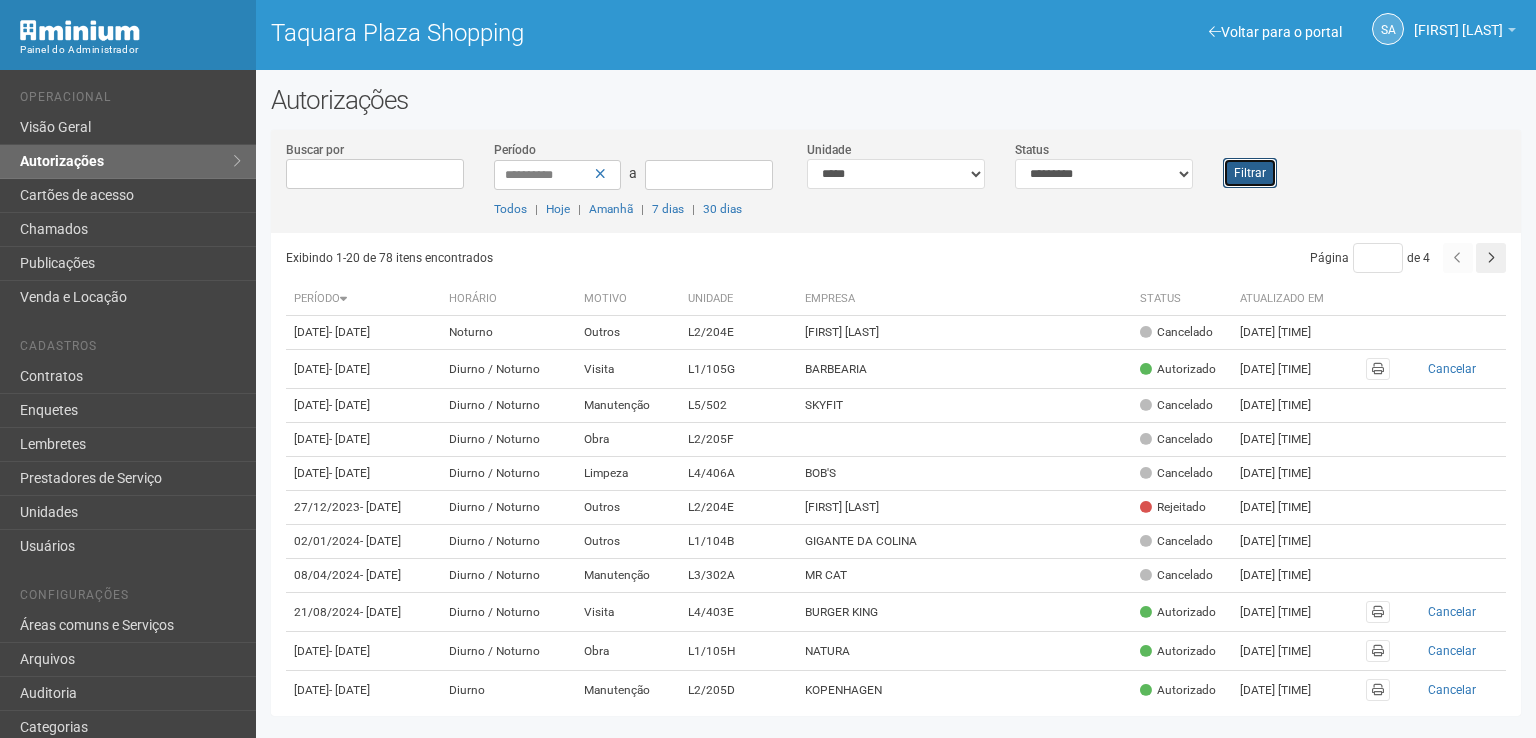 click on "Filtrar" at bounding box center (1250, 173) 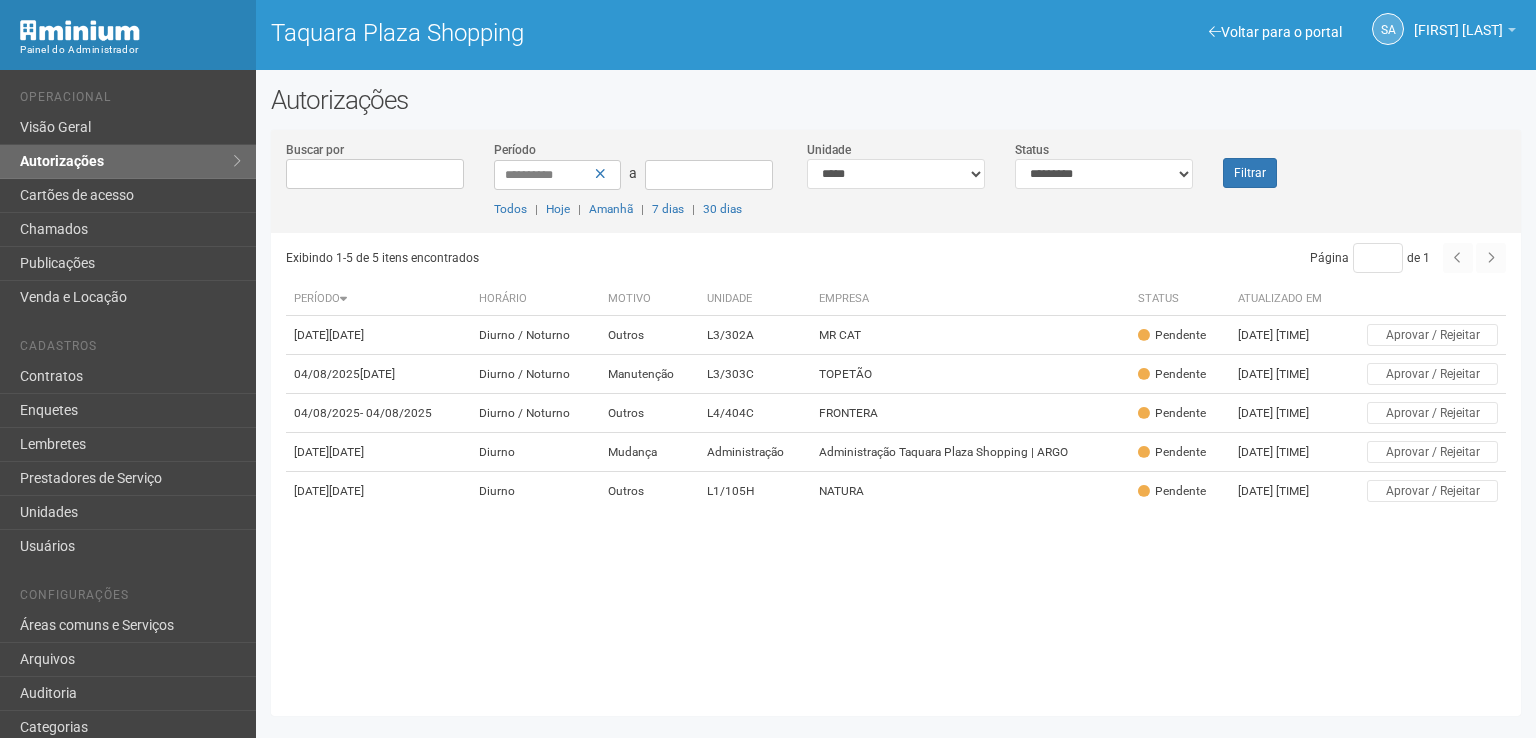 scroll, scrollTop: 0, scrollLeft: 0, axis: both 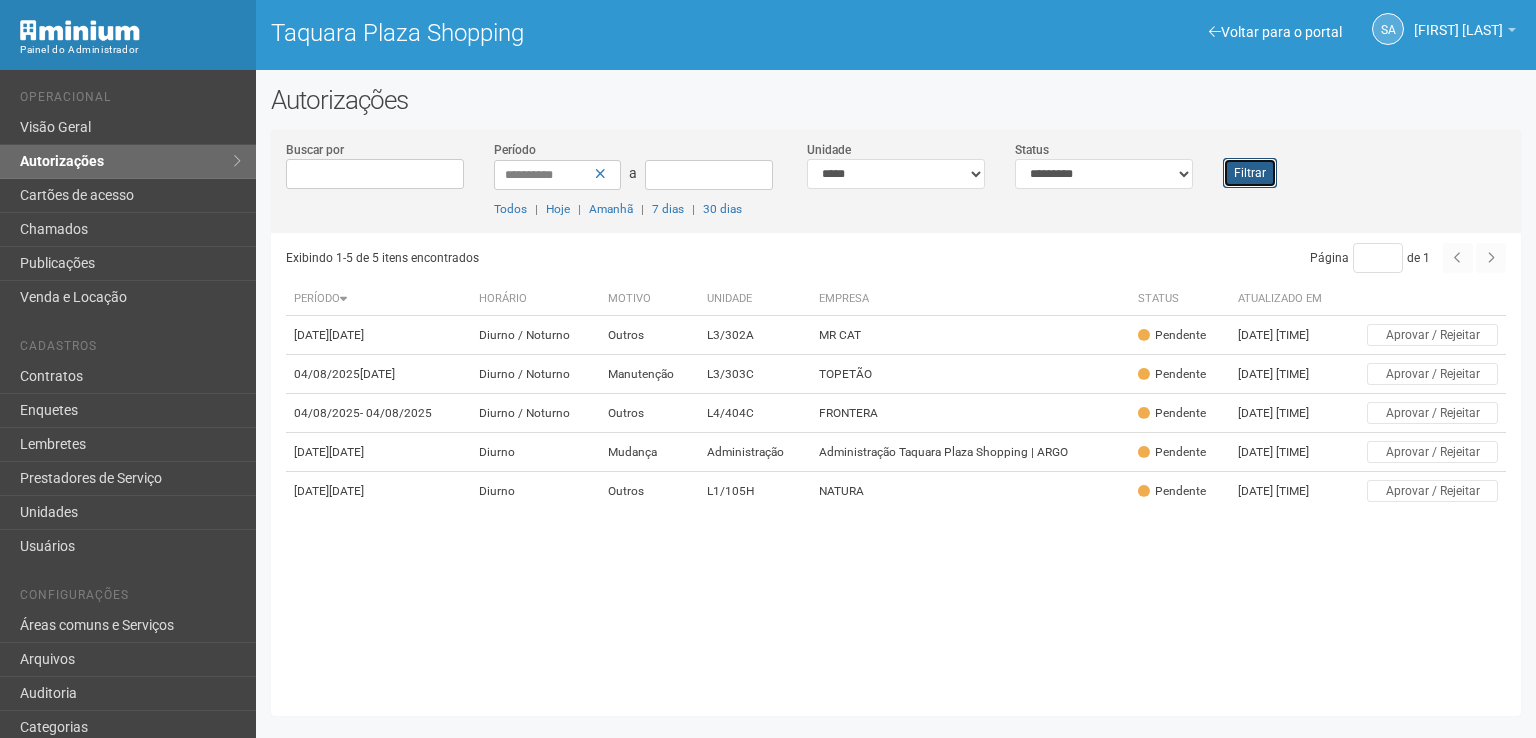click on "Filtrar" at bounding box center (1250, 173) 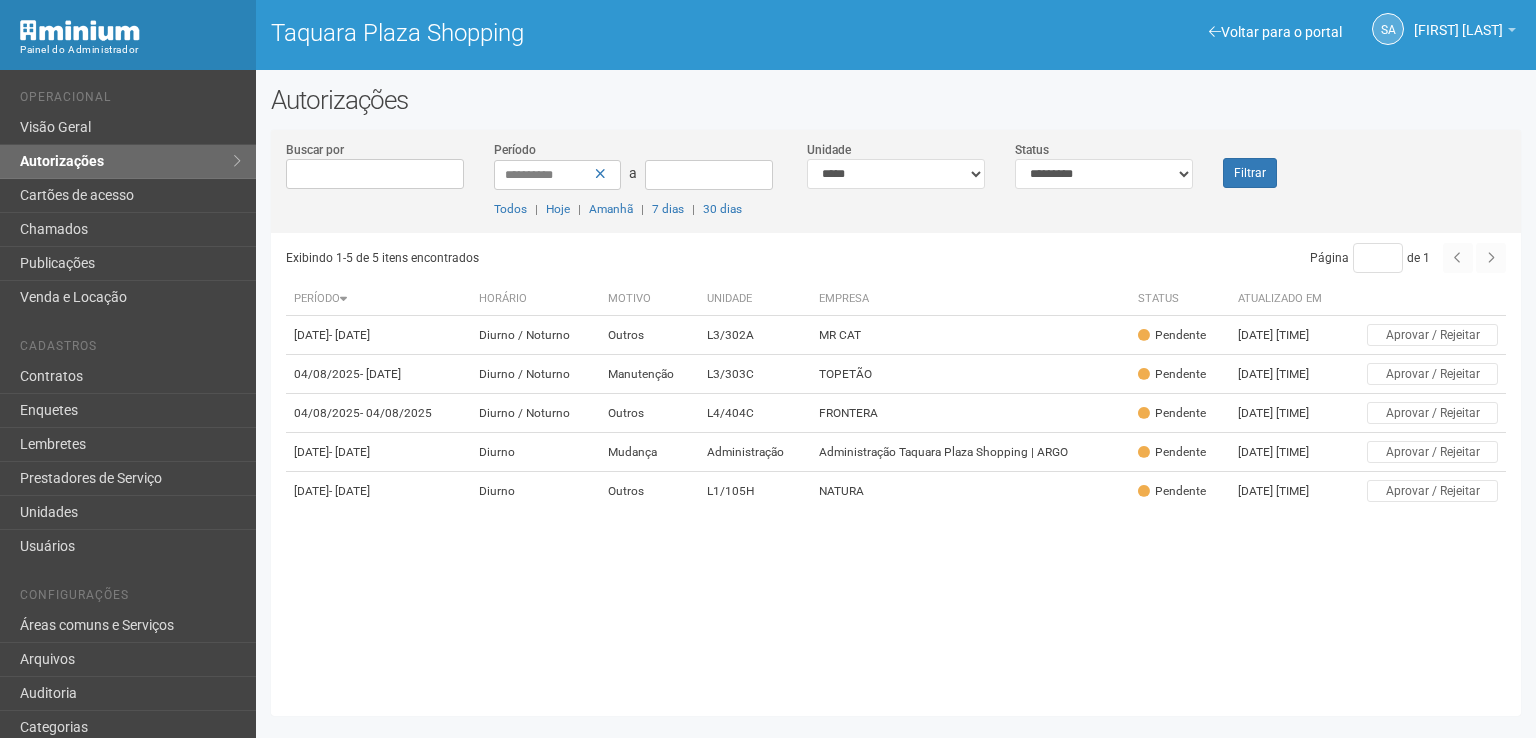 scroll, scrollTop: 0, scrollLeft: 0, axis: both 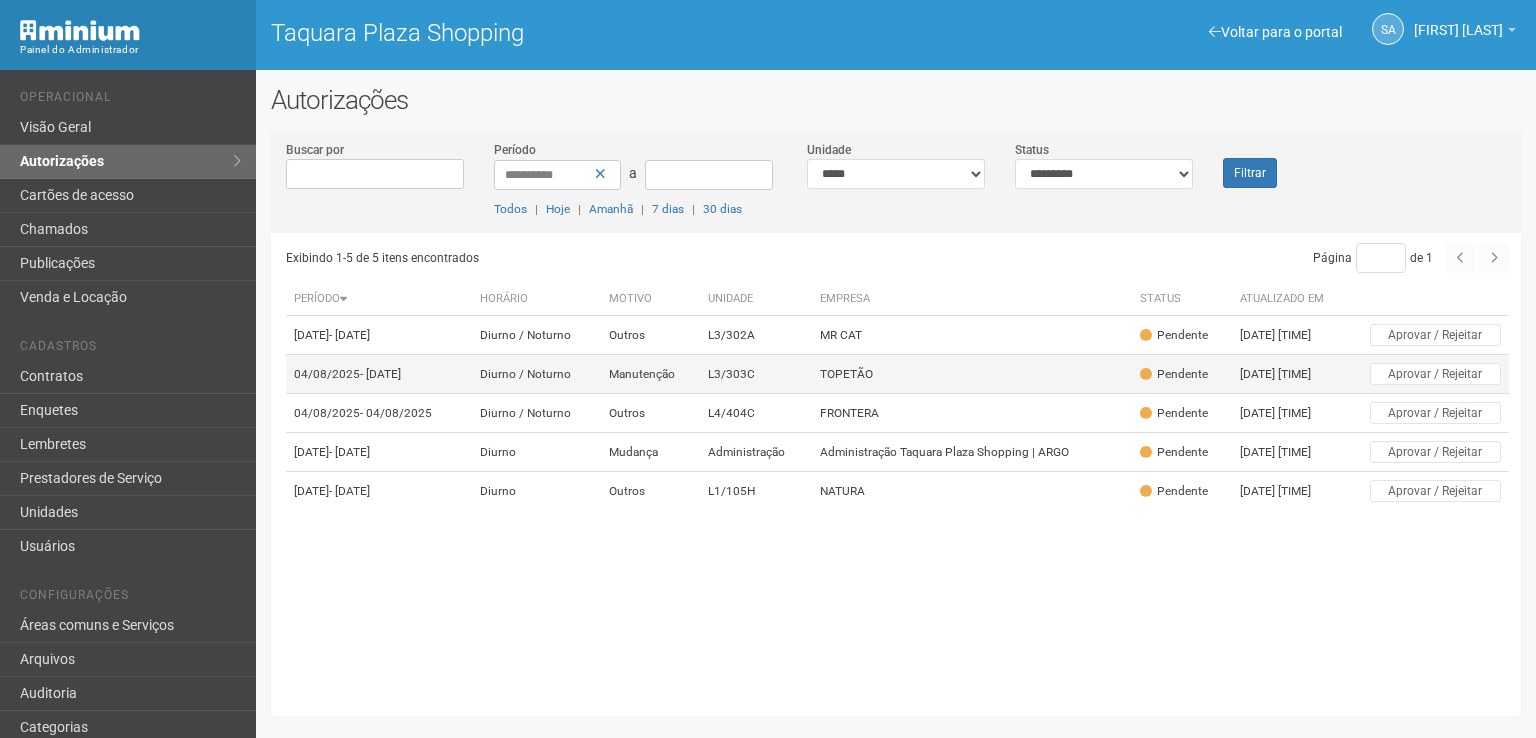 click on "TOPETÃO" at bounding box center (972, 374) 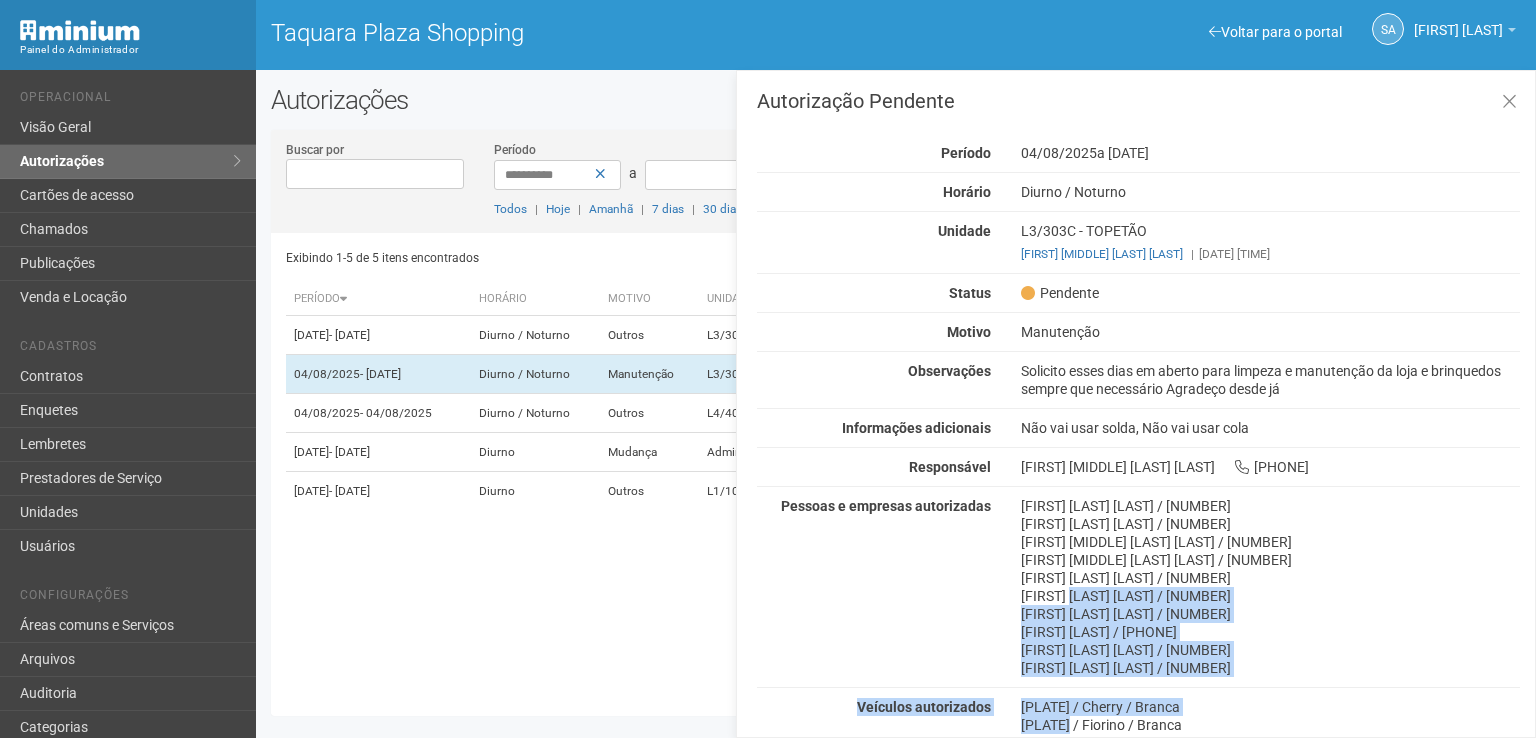 scroll, scrollTop: 116, scrollLeft: 0, axis: vertical 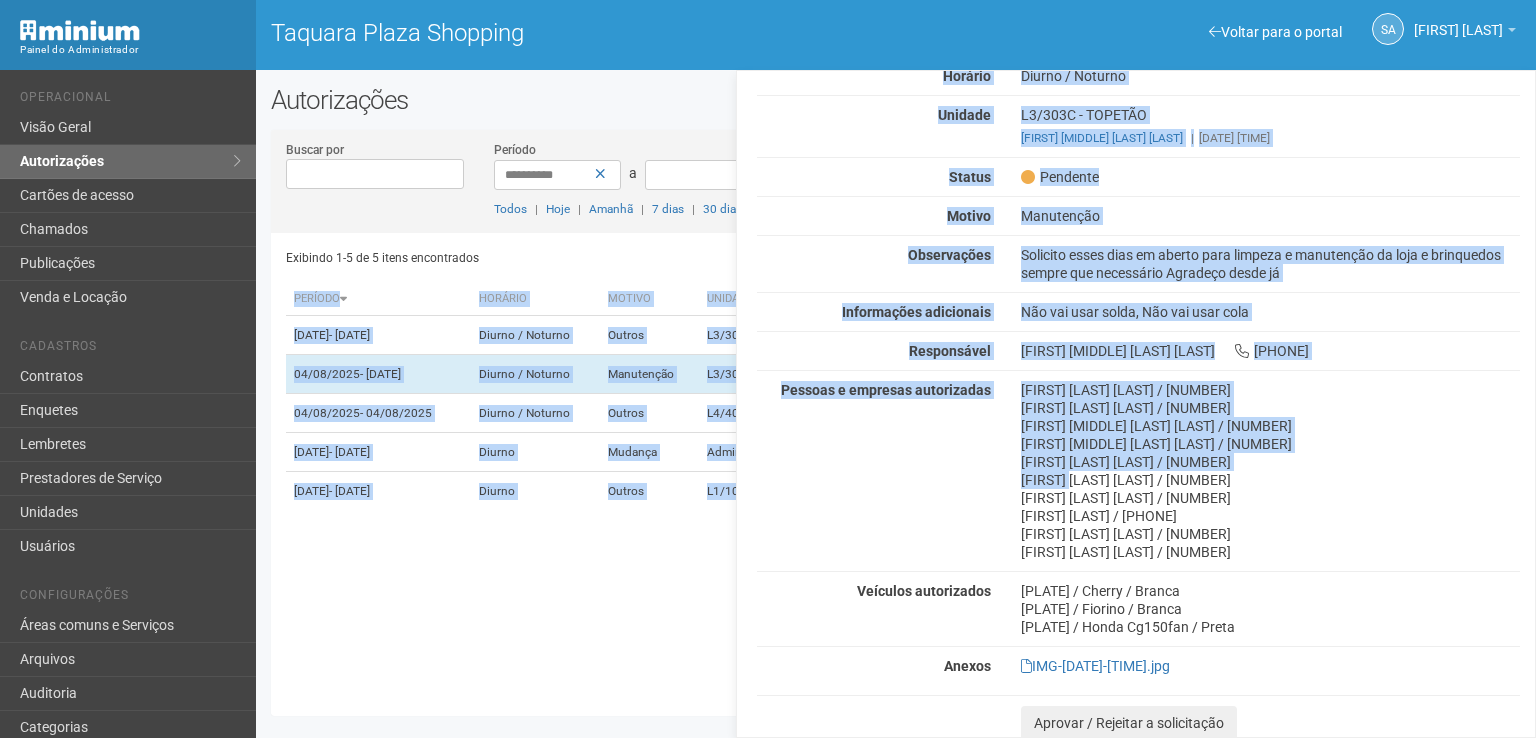drag, startPoint x: 1078, startPoint y: 585, endPoint x: 1080, endPoint y: 776, distance: 191.01047 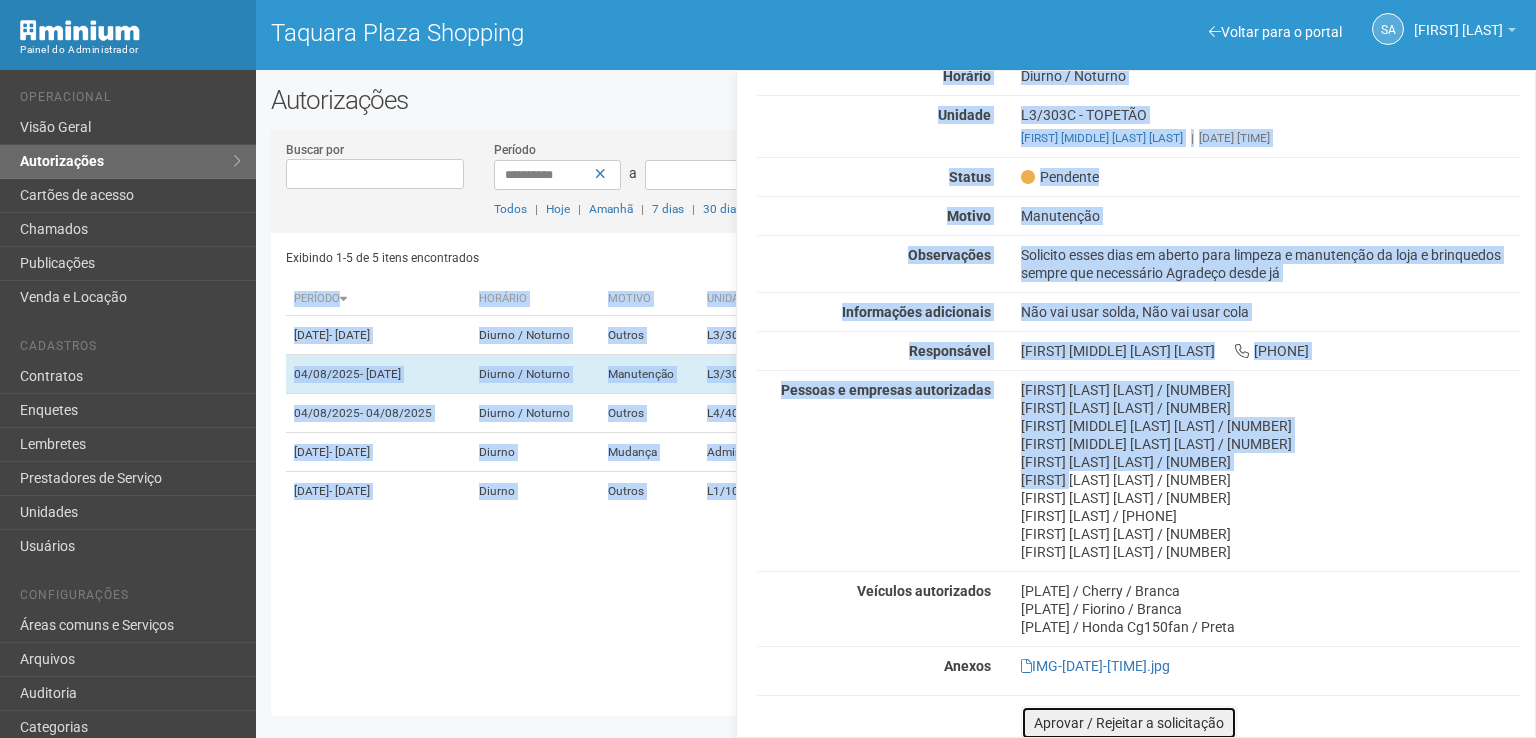 click on "Aprovar / Rejeitar a solicitação" at bounding box center [1129, 723] 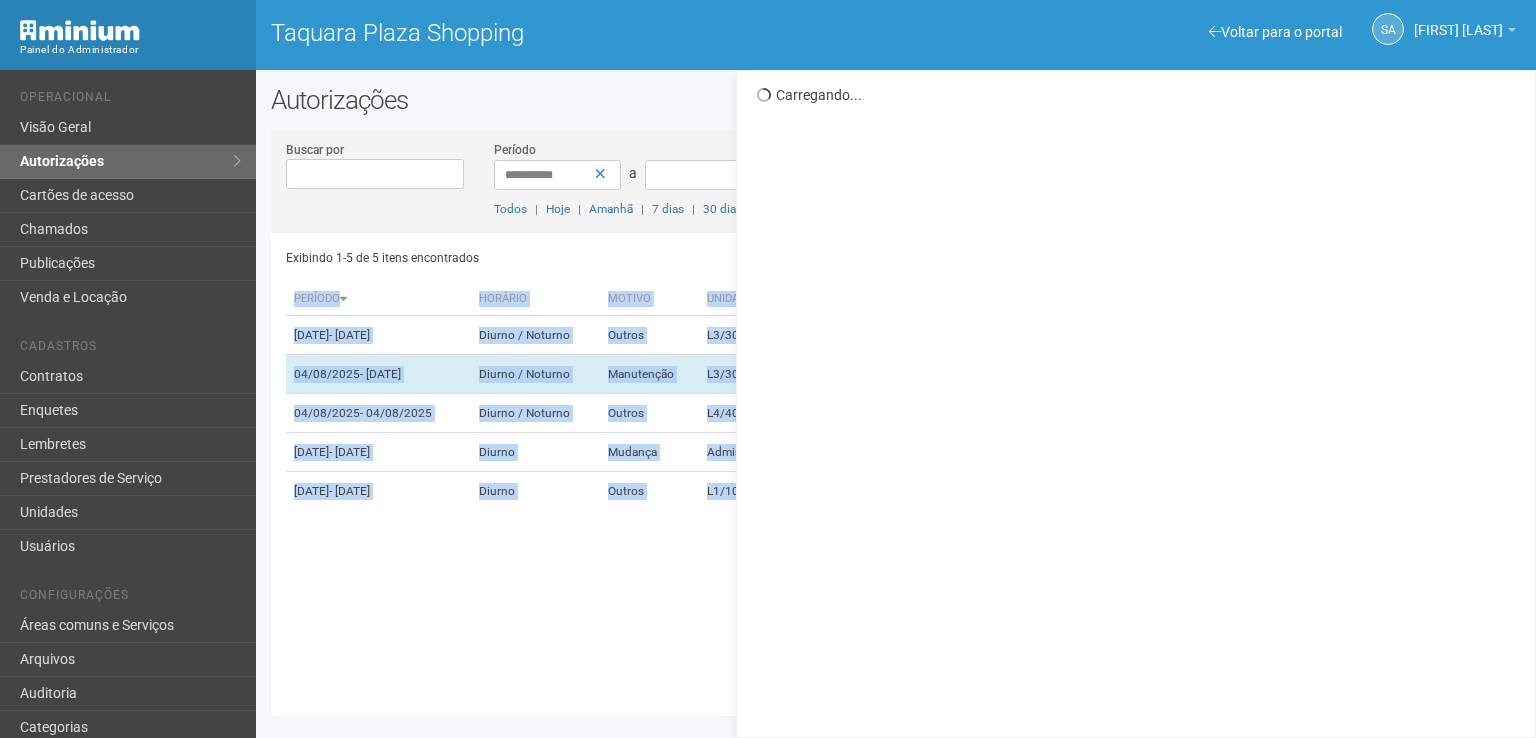 scroll, scrollTop: 0, scrollLeft: 0, axis: both 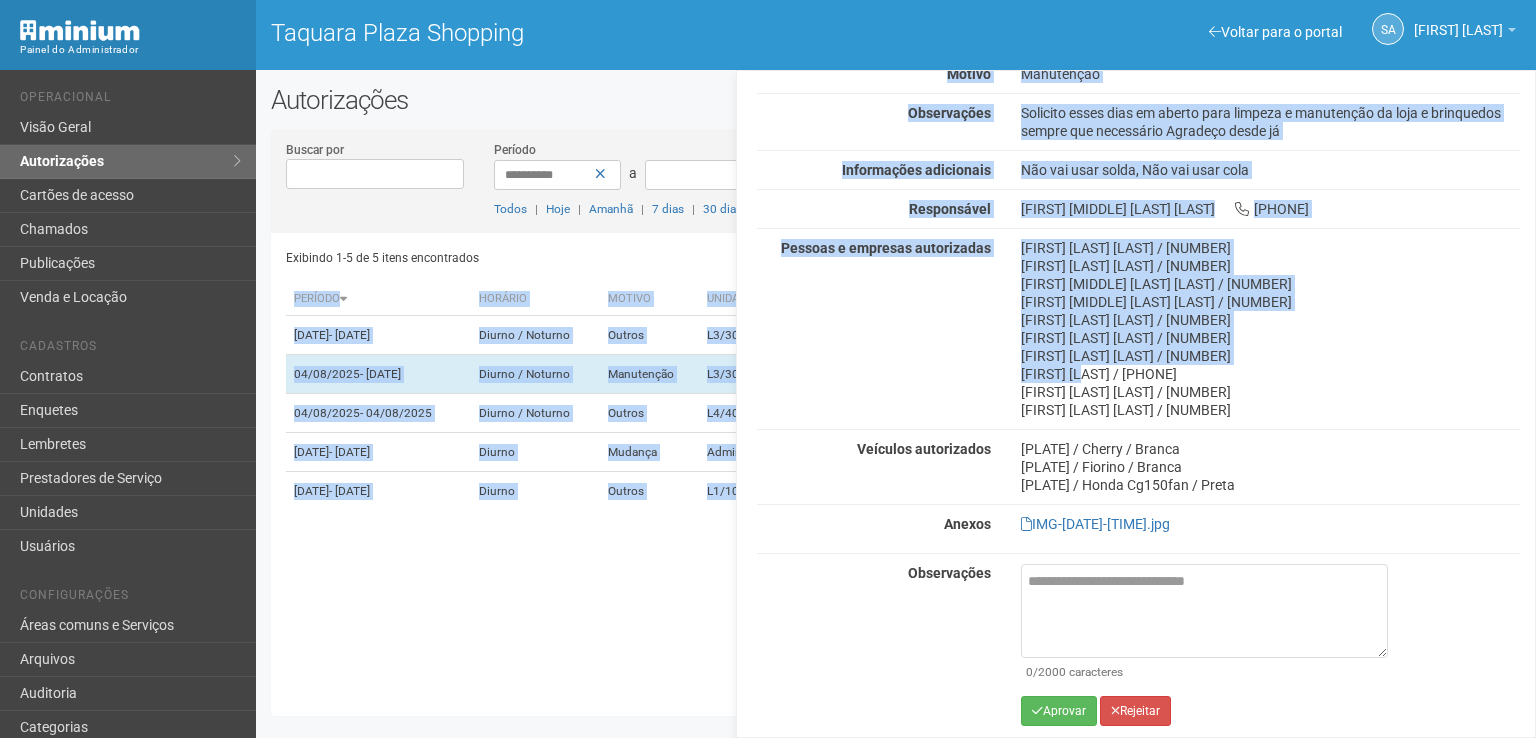 drag, startPoint x: 1100, startPoint y: 635, endPoint x: 1088, endPoint y: 772, distance: 137.52454 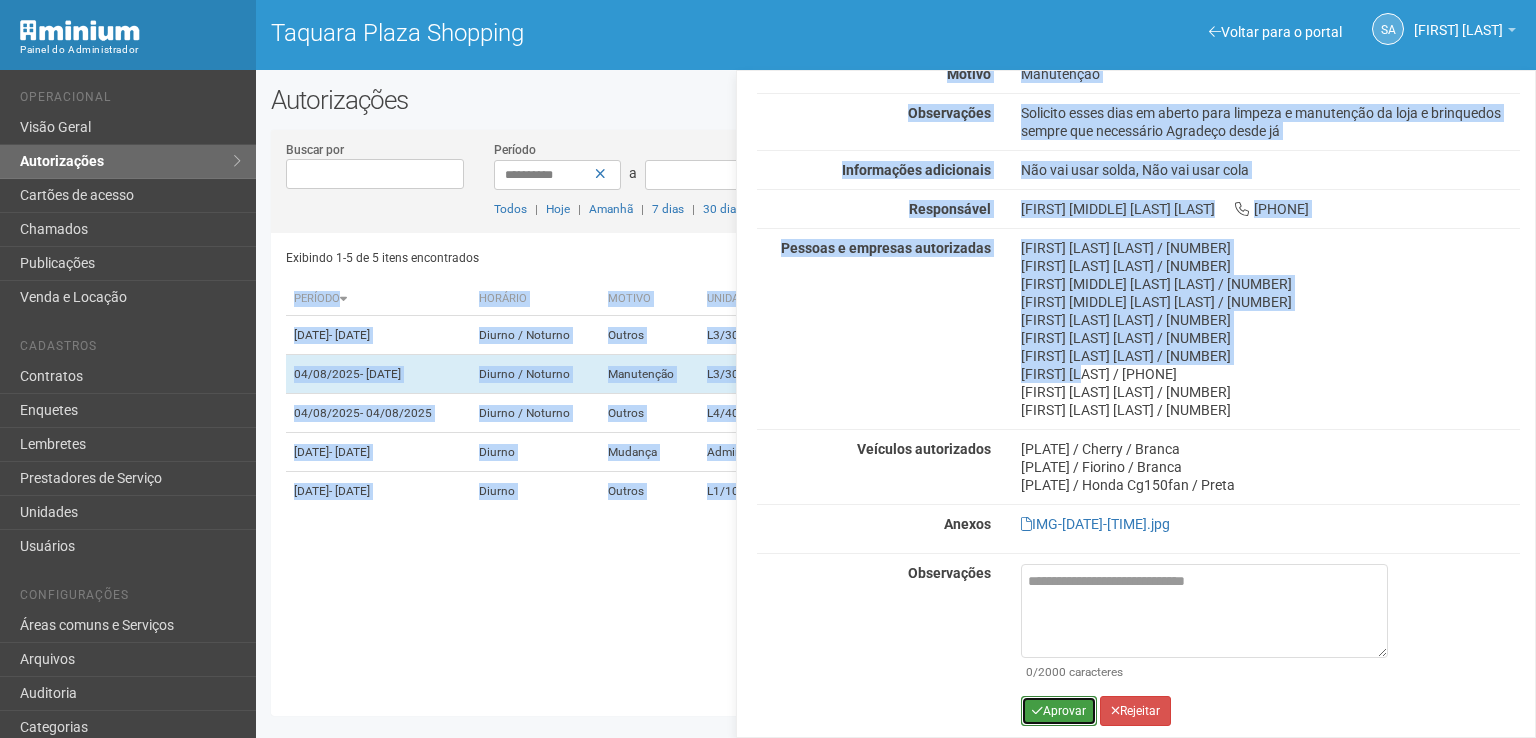 click on "Aprovar" at bounding box center [1059, 711] 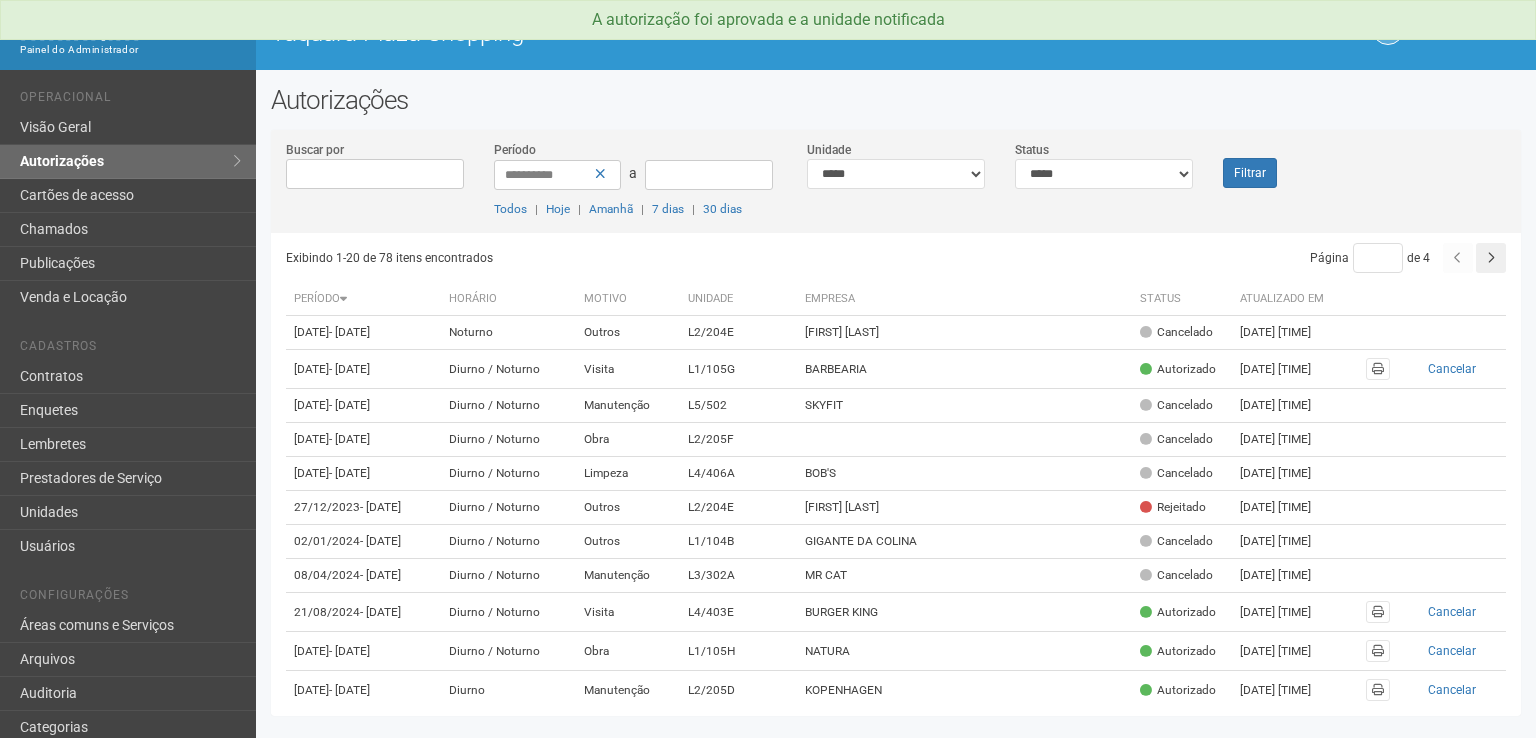 scroll, scrollTop: 0, scrollLeft: 0, axis: both 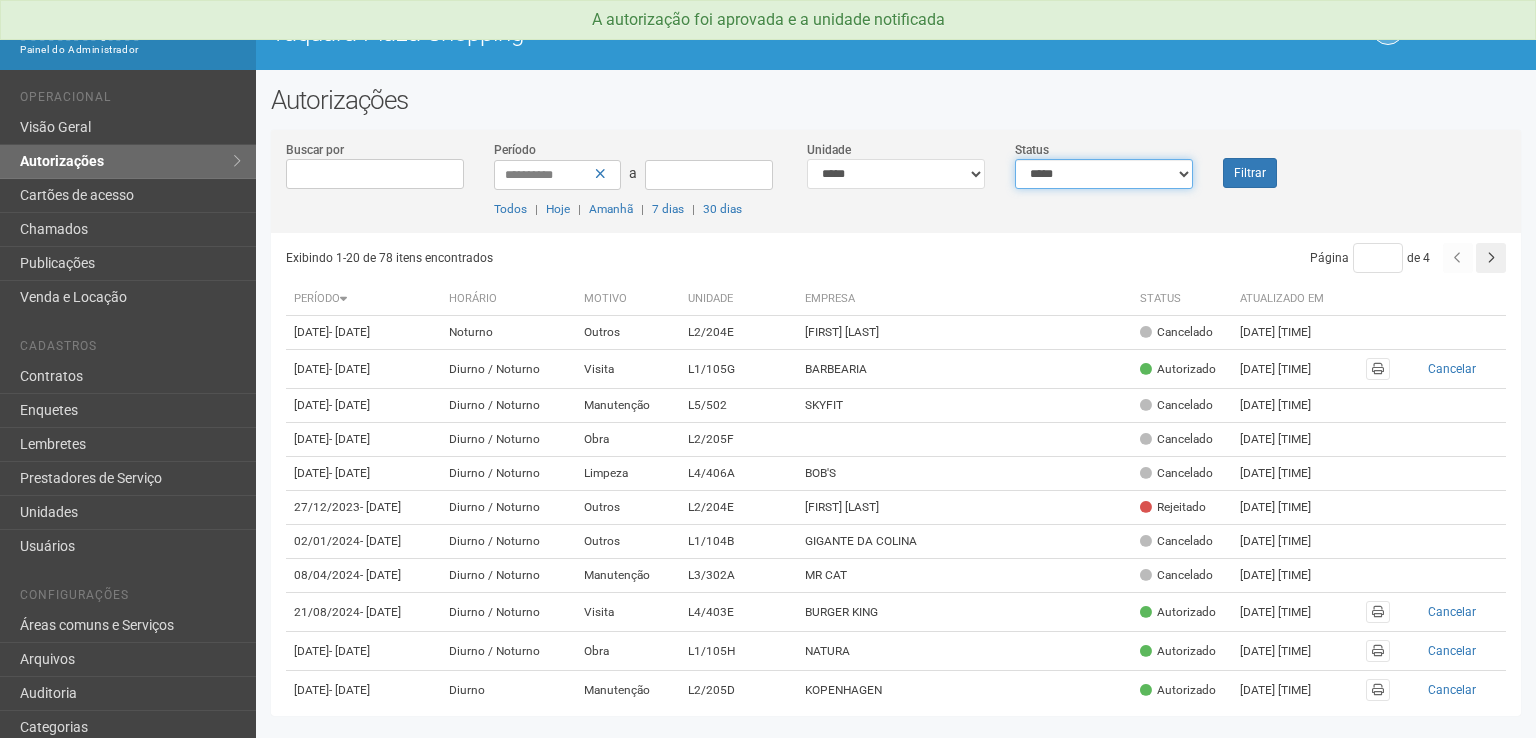 click on "**********" at bounding box center (1104, 174) 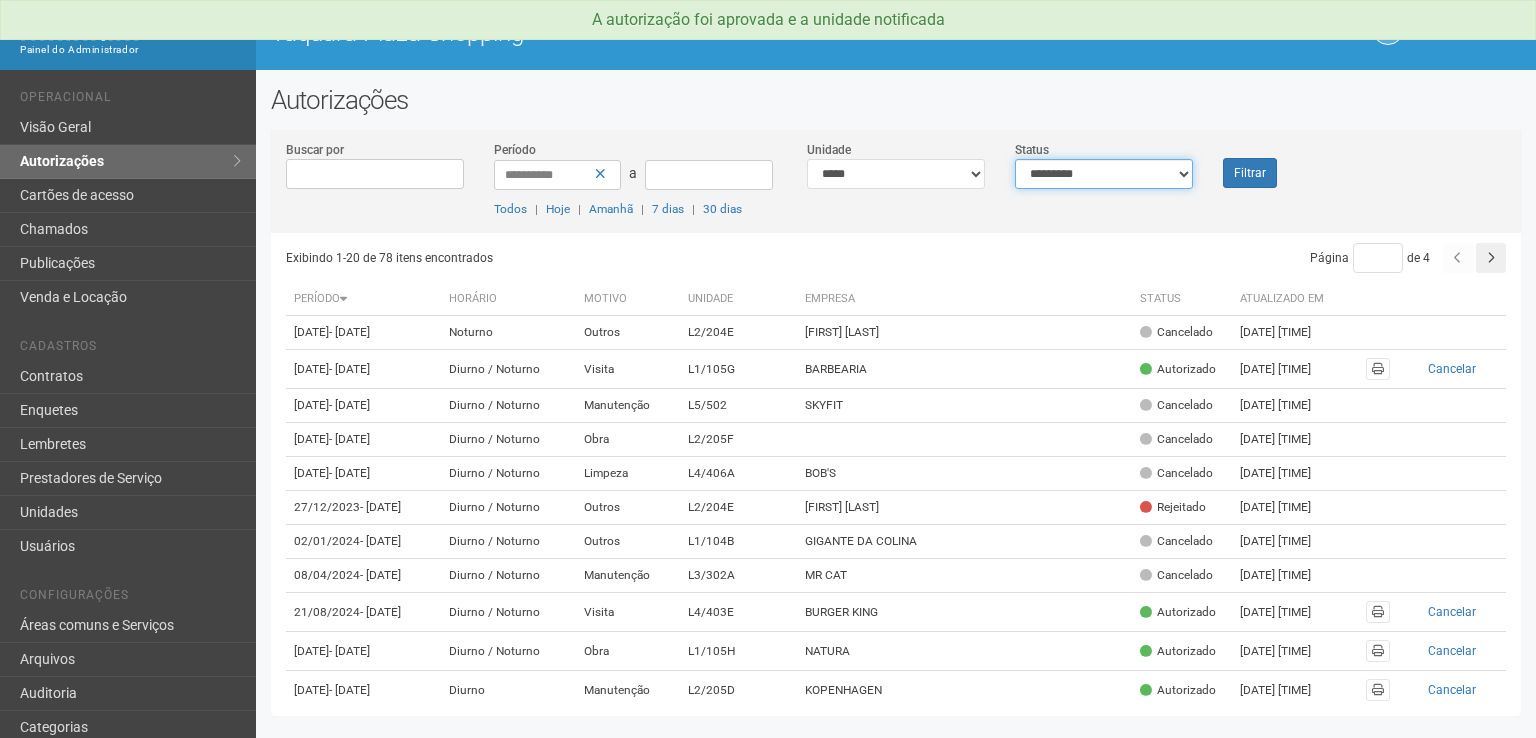 click on "**********" at bounding box center (1104, 174) 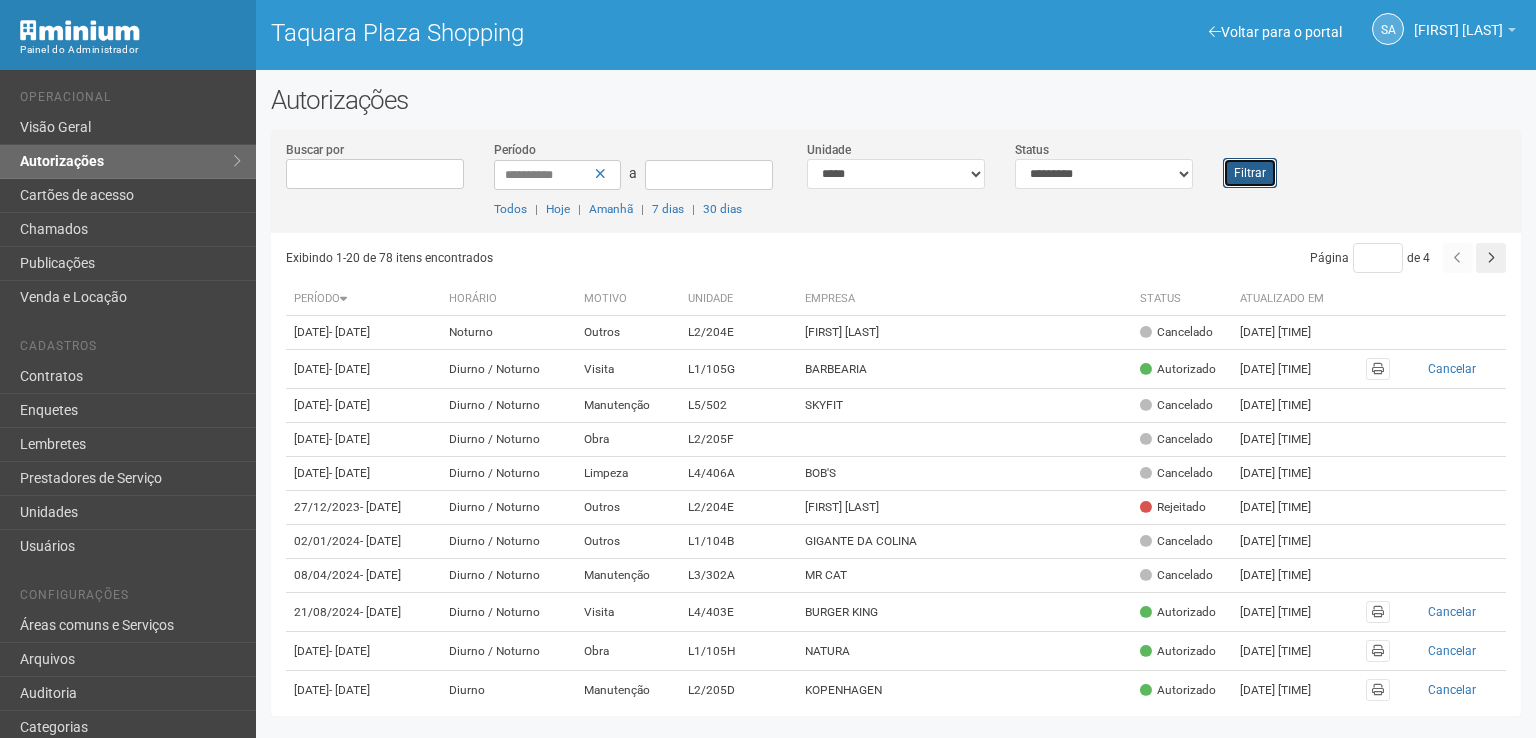 click on "Filtrar" at bounding box center (1250, 173) 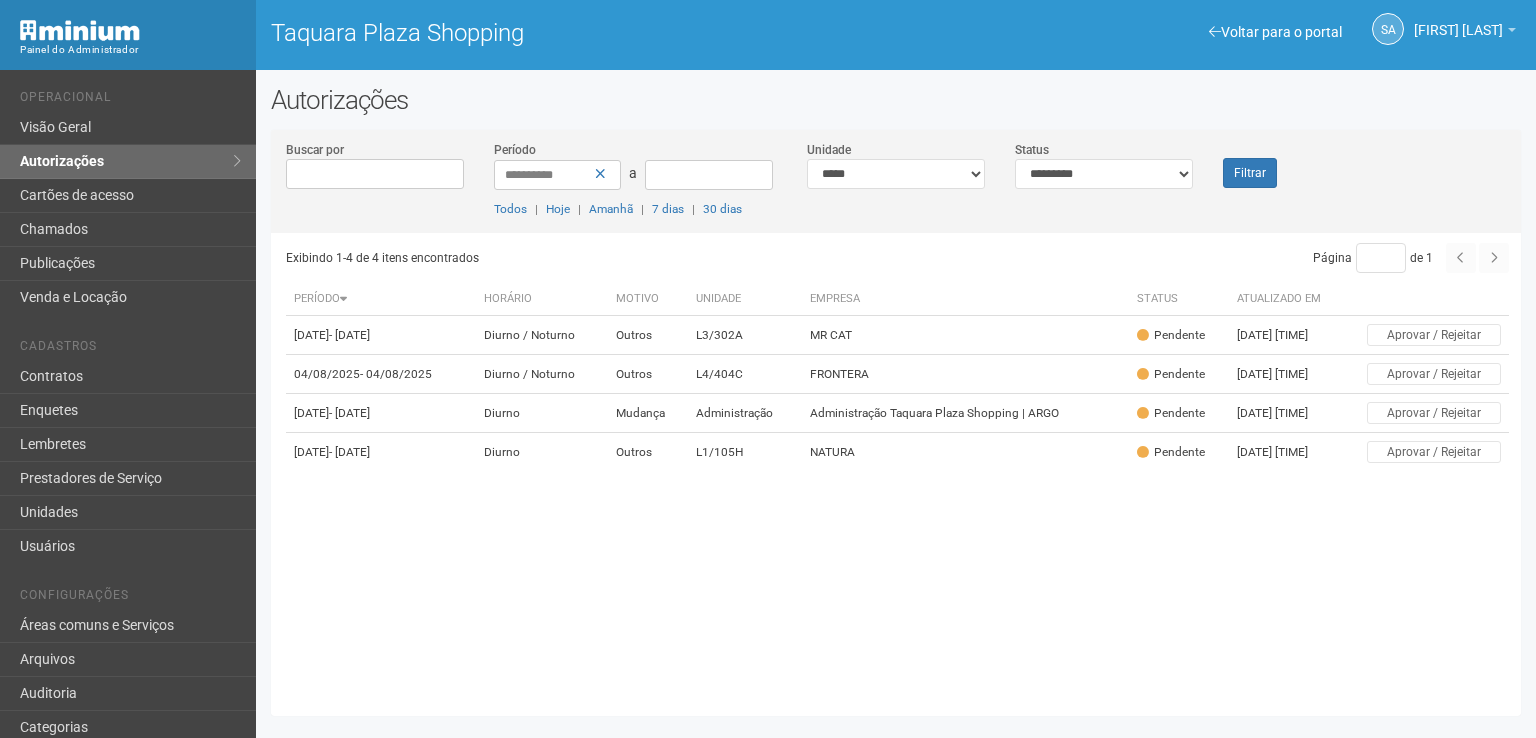 scroll, scrollTop: 0, scrollLeft: 0, axis: both 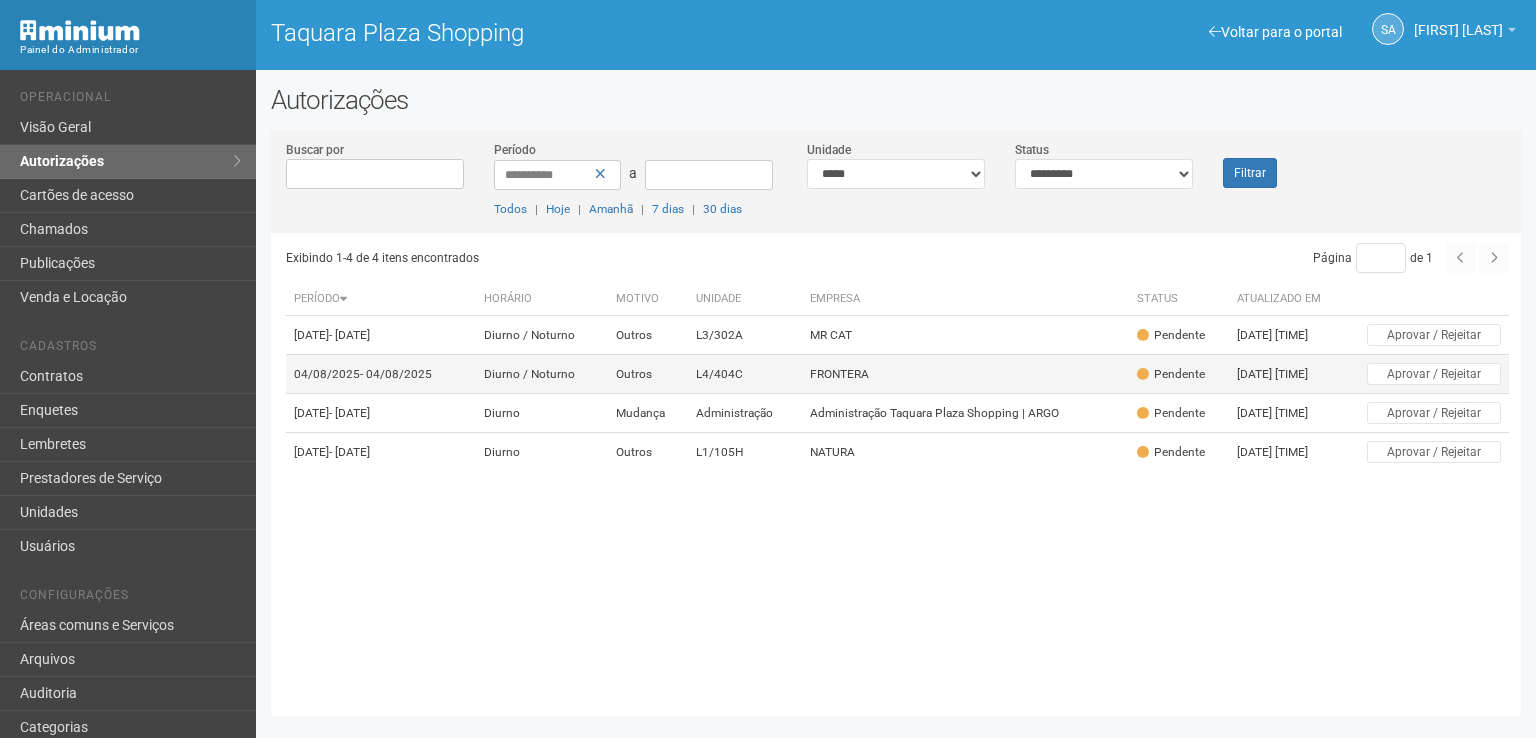 click on "FRONTERA" at bounding box center (965, 374) 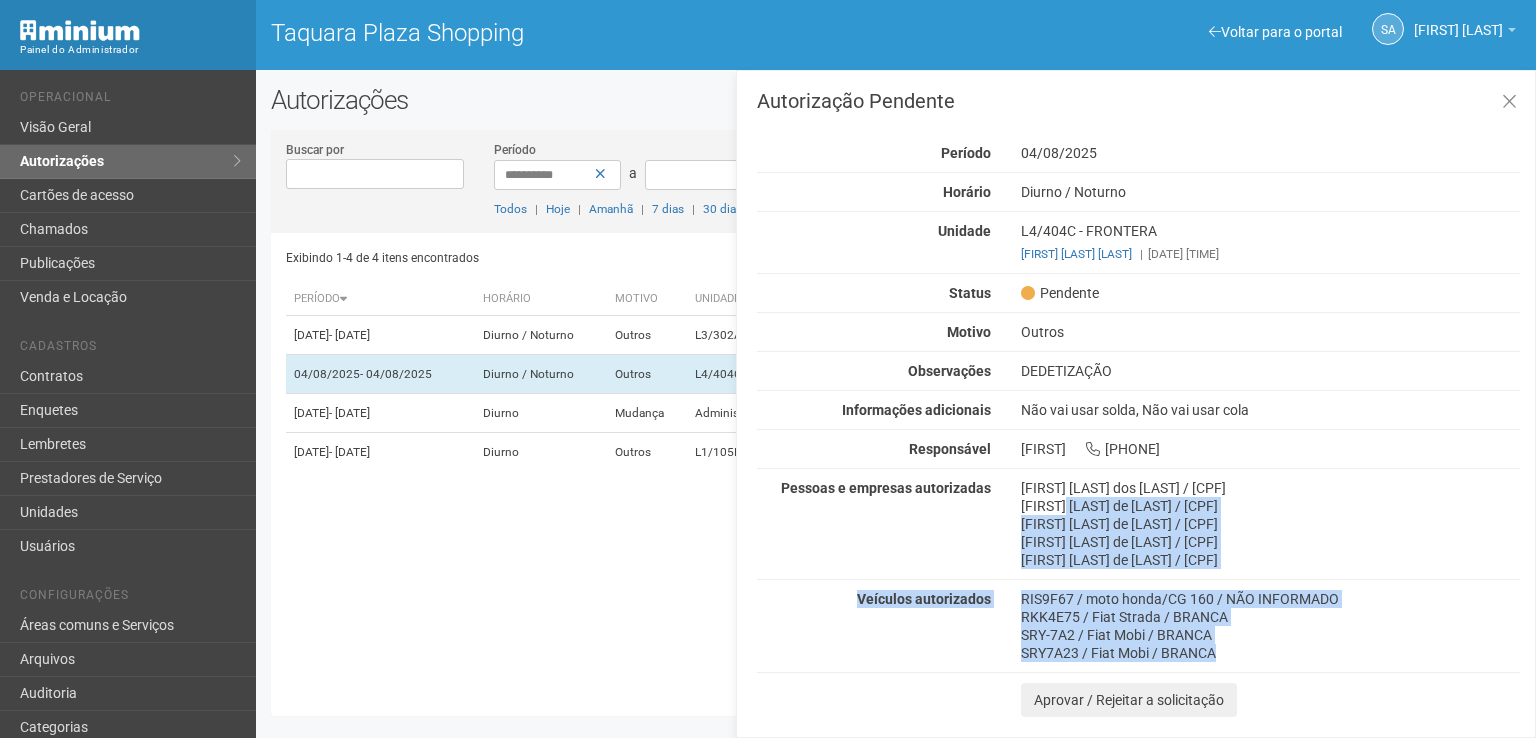 drag, startPoint x: 1066, startPoint y: 509, endPoint x: 985, endPoint y: 701, distance: 208.38666 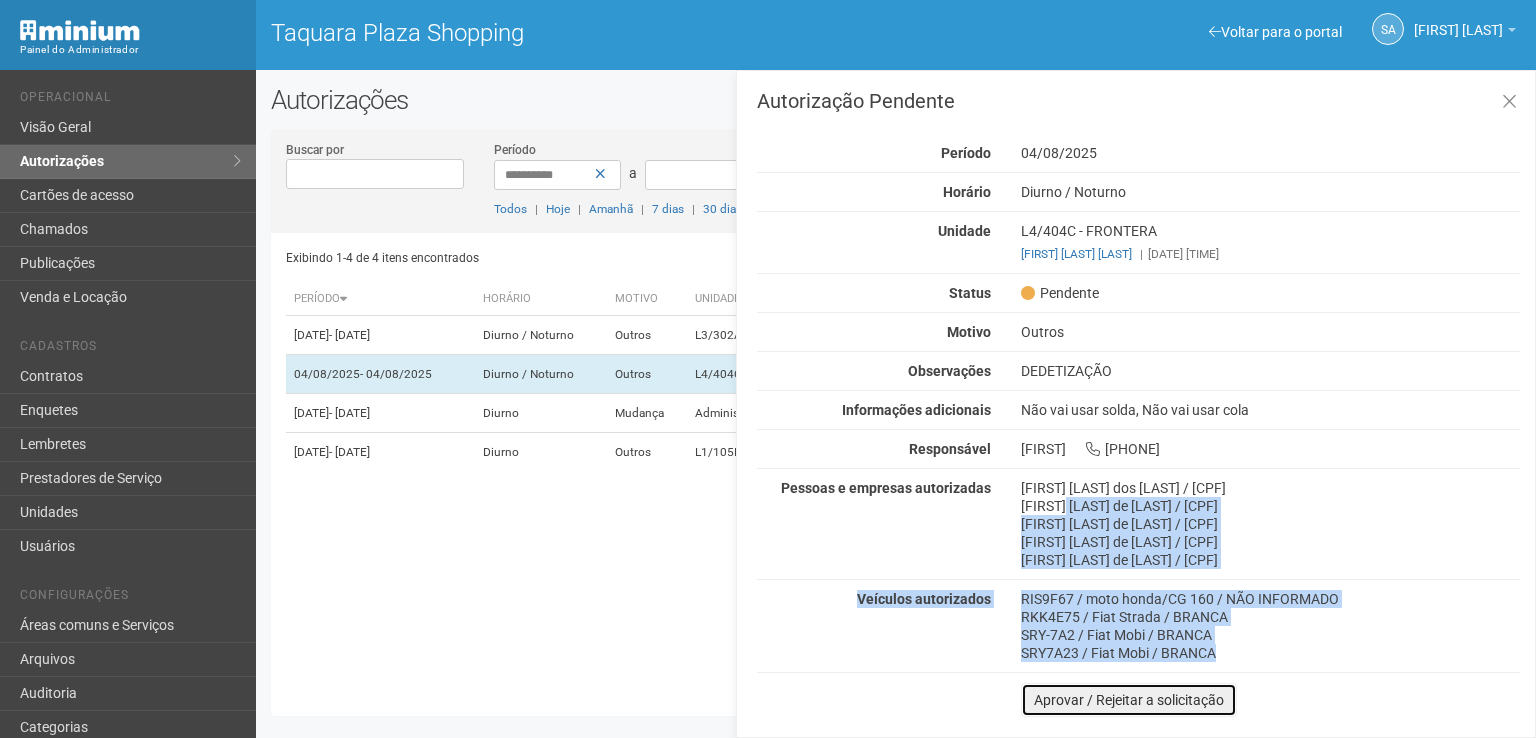 click on "Aprovar / Rejeitar a solicitação" at bounding box center (1129, 700) 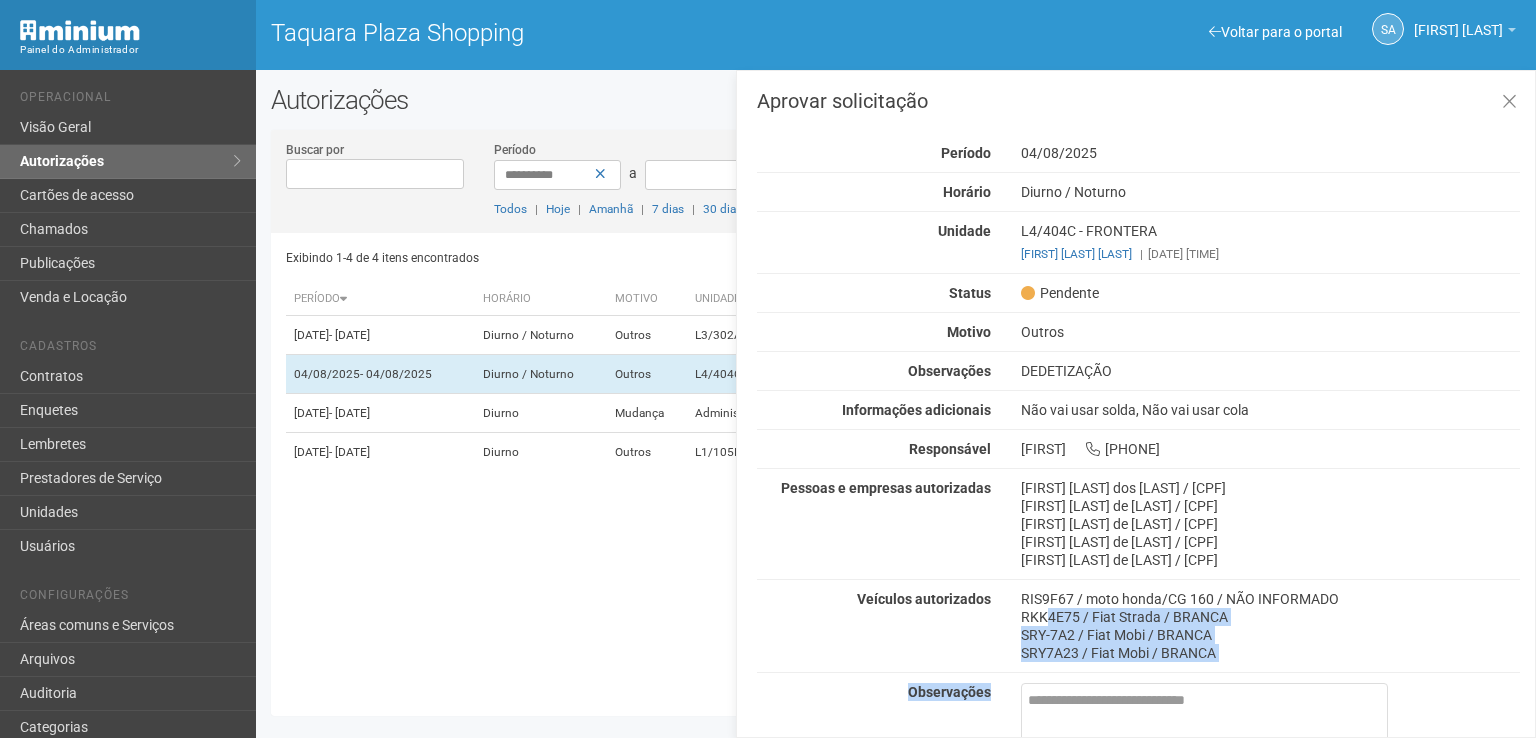 scroll, scrollTop: 120, scrollLeft: 0, axis: vertical 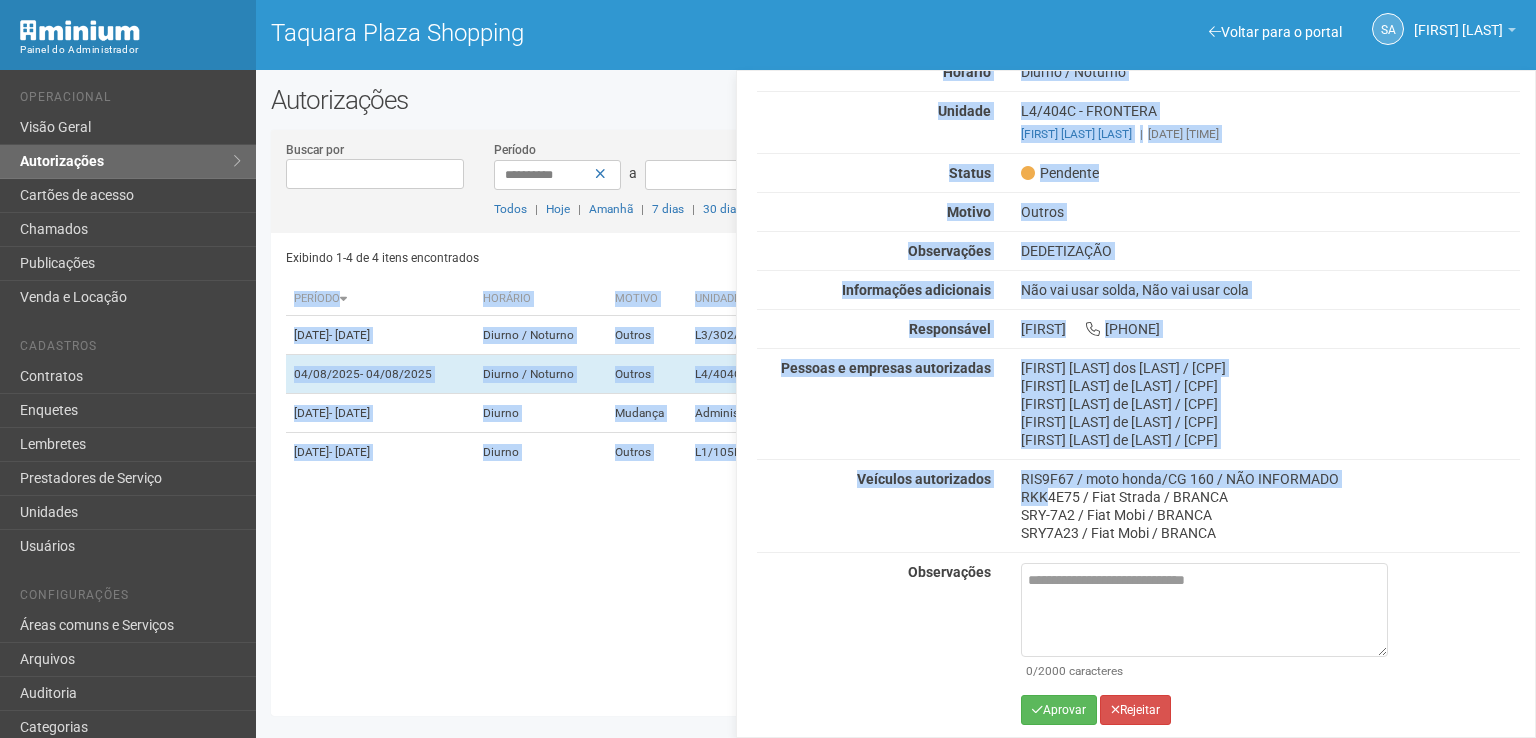 drag, startPoint x: 1048, startPoint y: 621, endPoint x: 1029, endPoint y: 776, distance: 156.16017 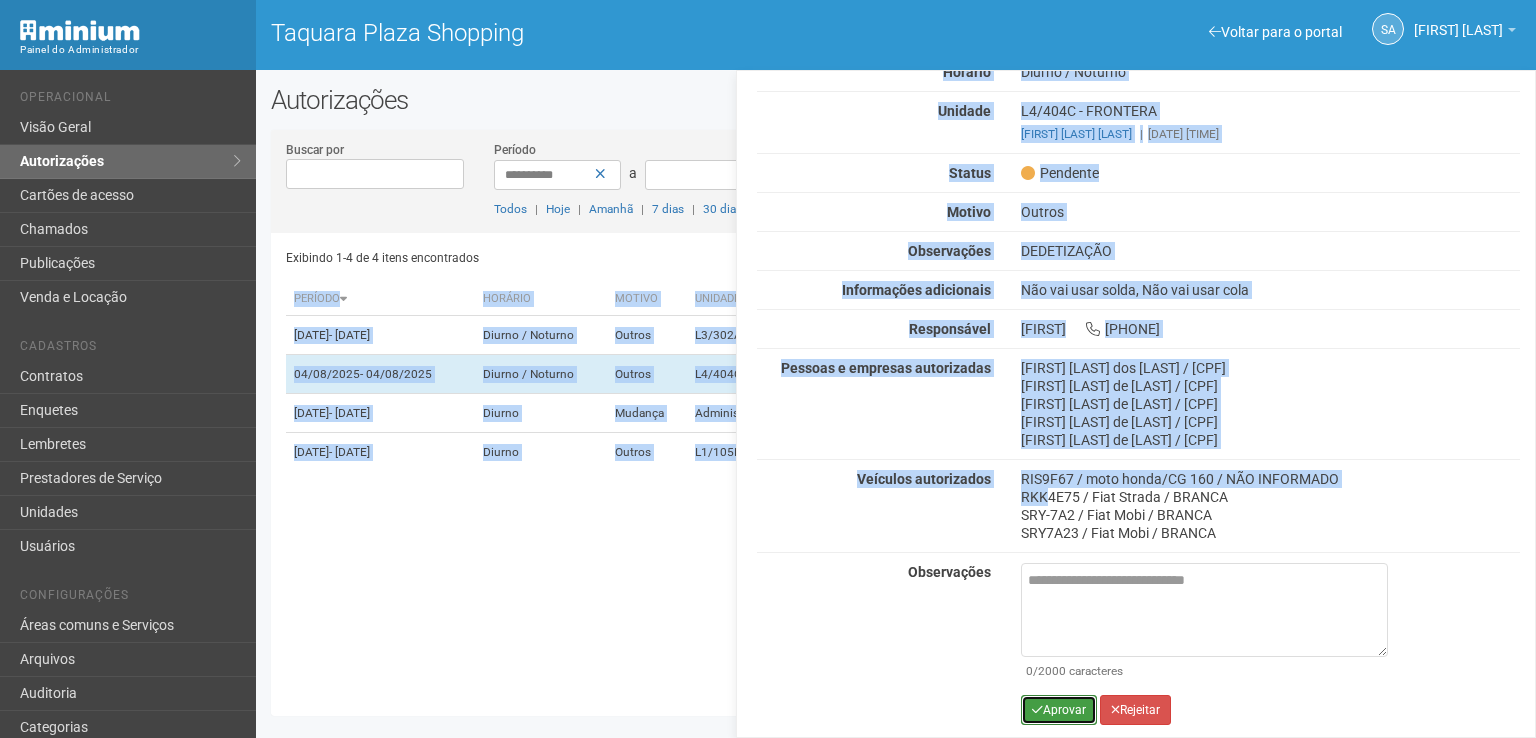 click on "Aprovar" at bounding box center [1059, 710] 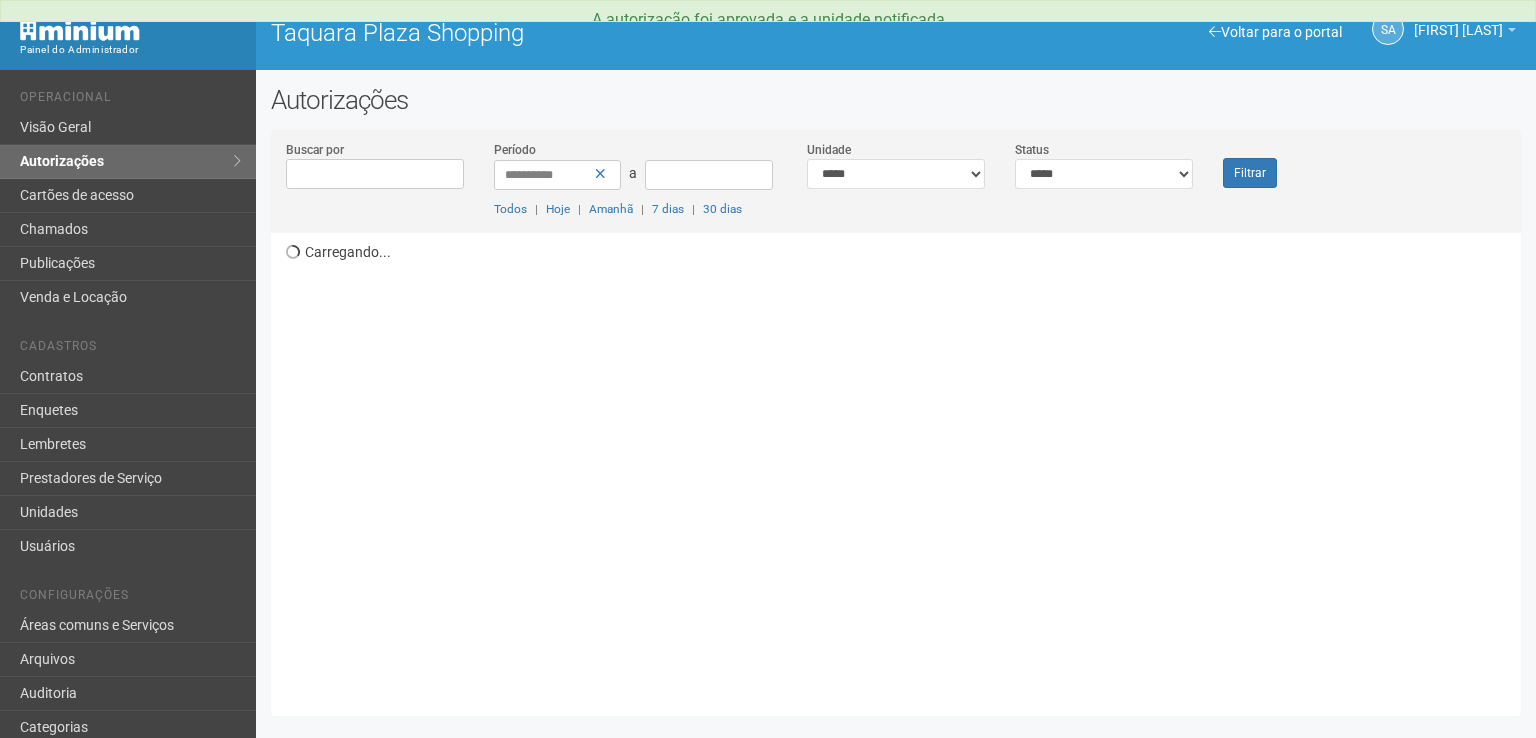 scroll, scrollTop: 0, scrollLeft: 0, axis: both 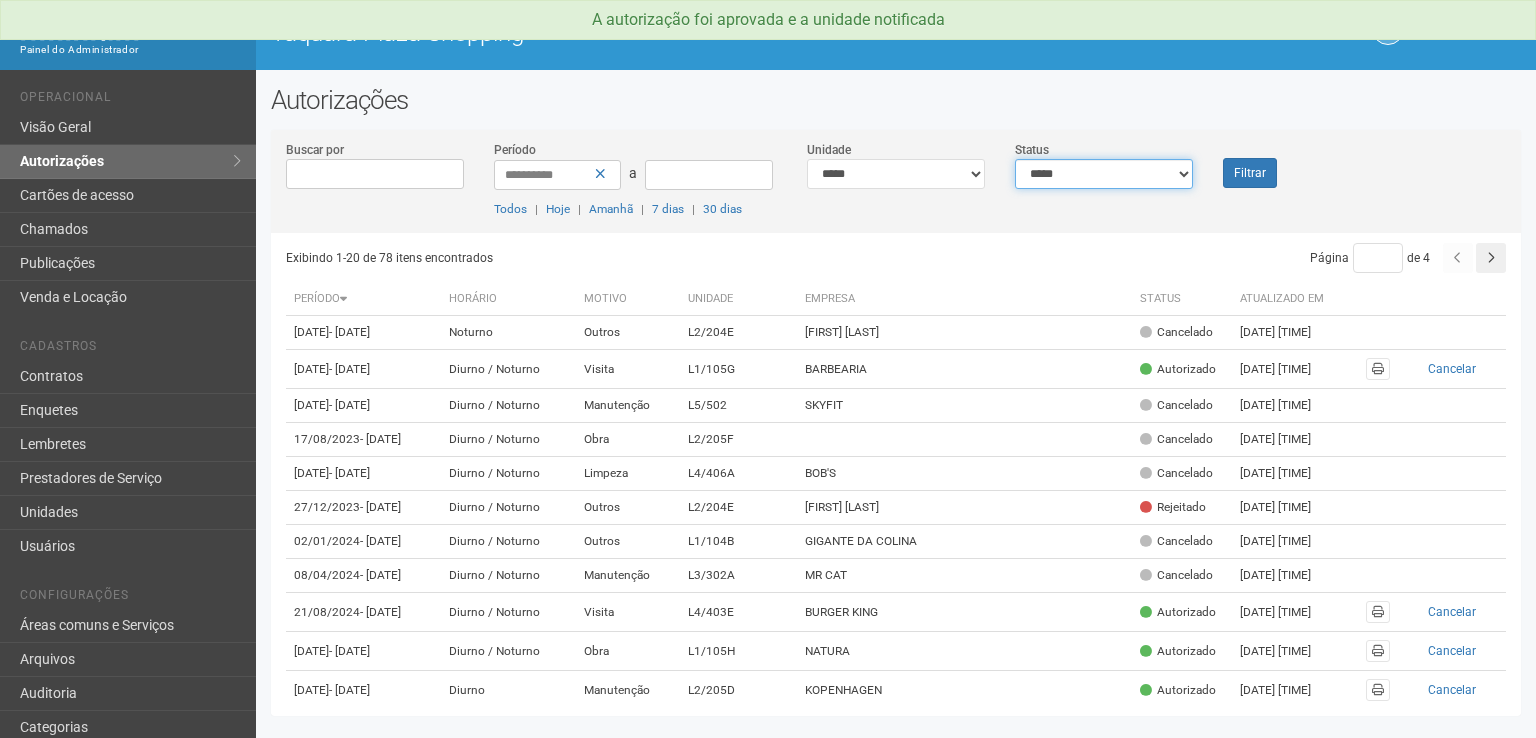 click on "**********" at bounding box center (1104, 174) 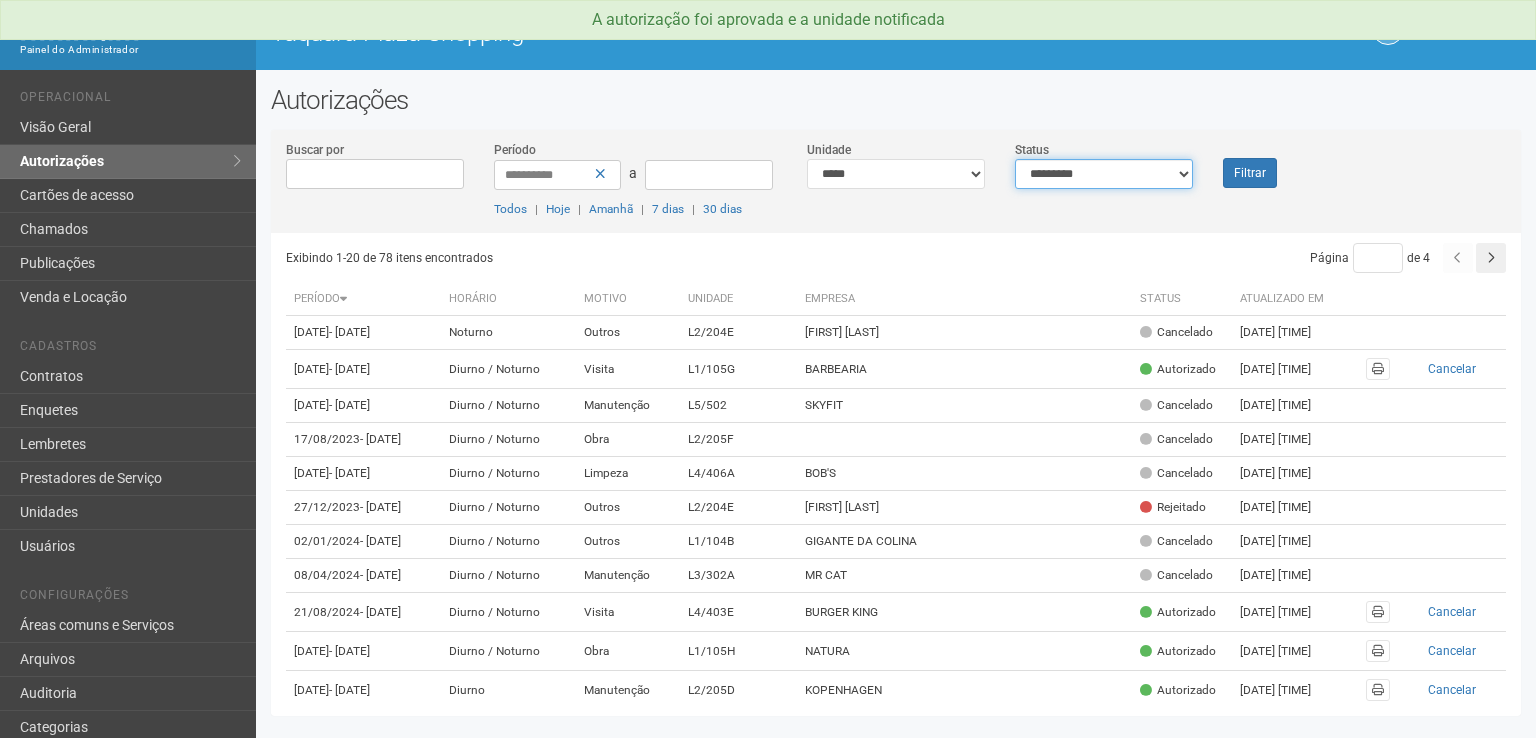 click on "**********" at bounding box center (1104, 174) 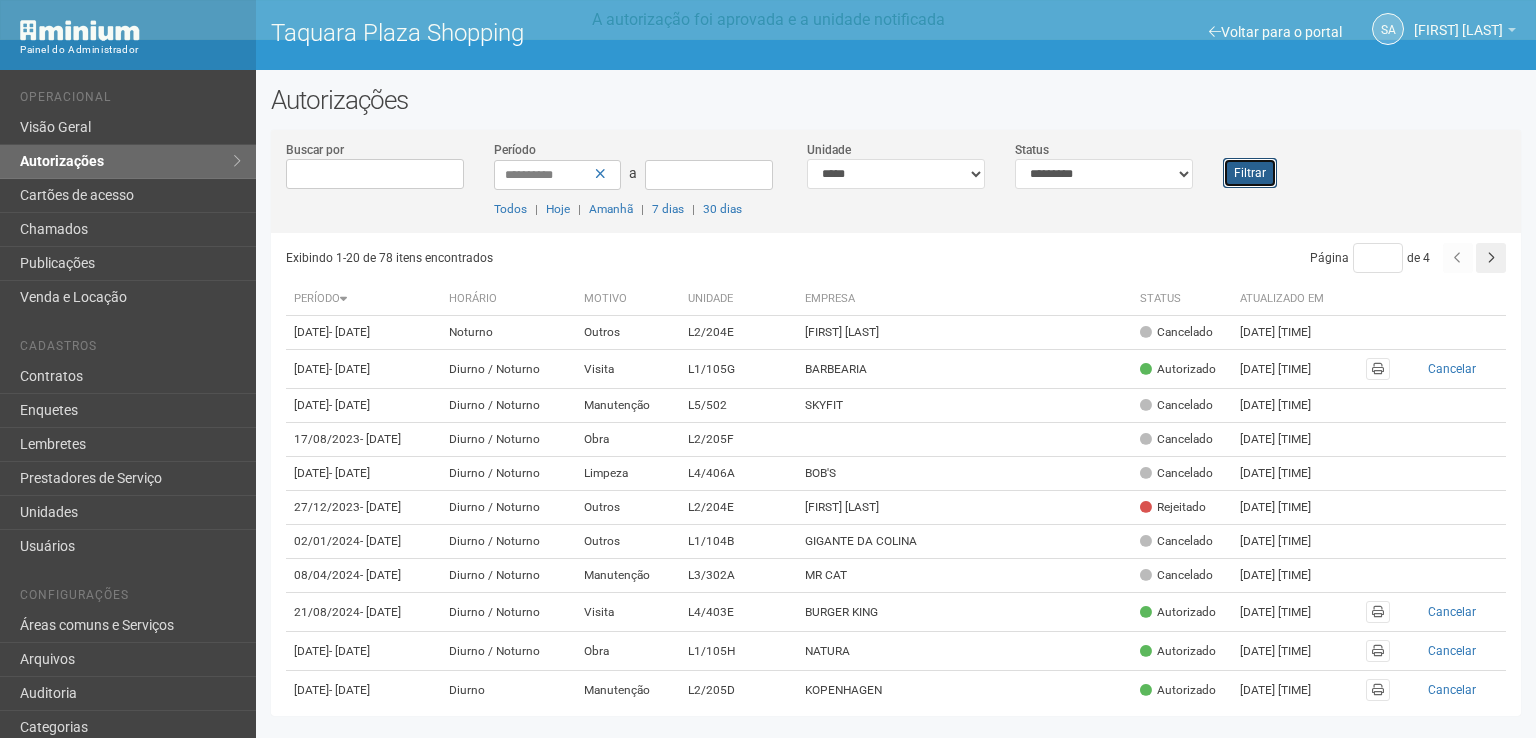 click on "Filtrar" at bounding box center (1250, 173) 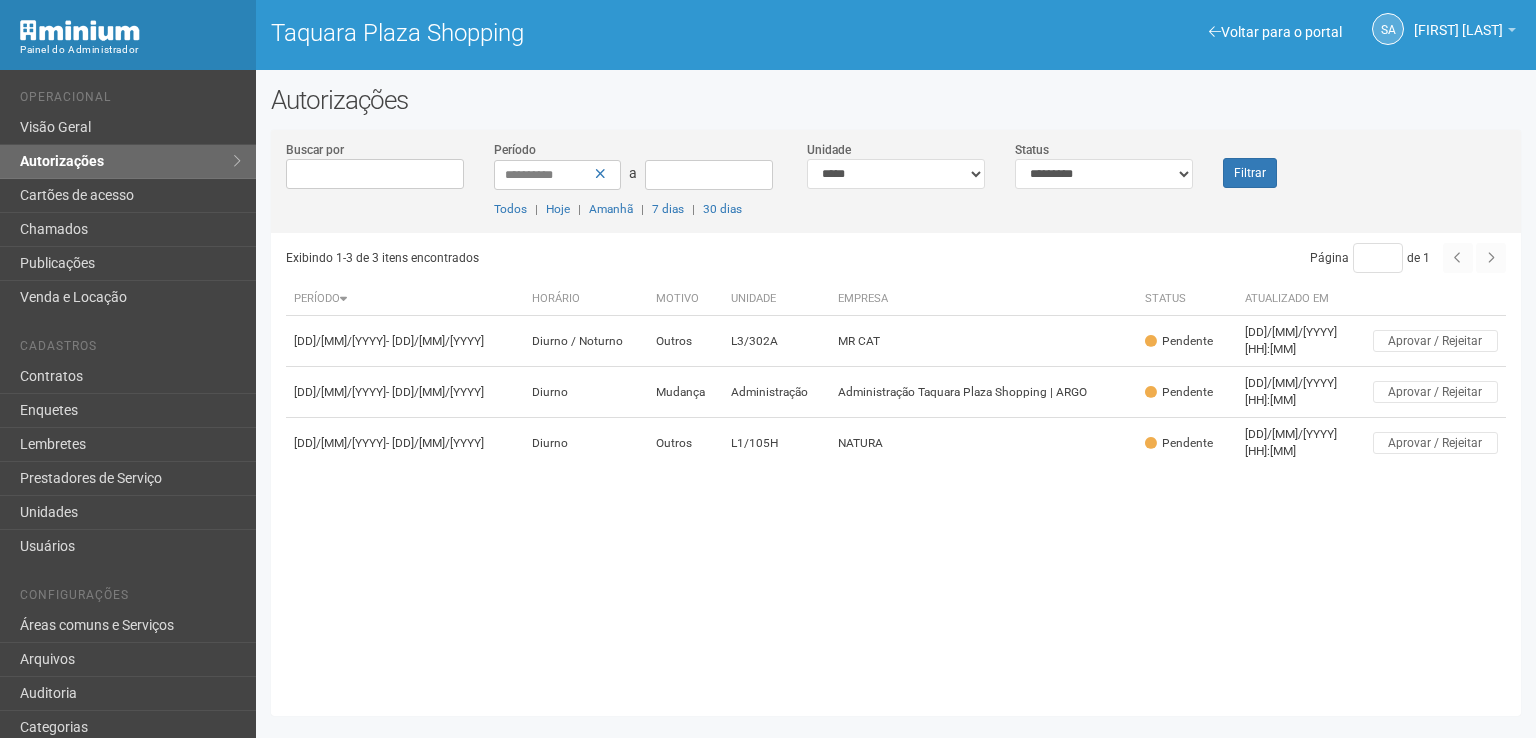 scroll, scrollTop: 0, scrollLeft: 0, axis: both 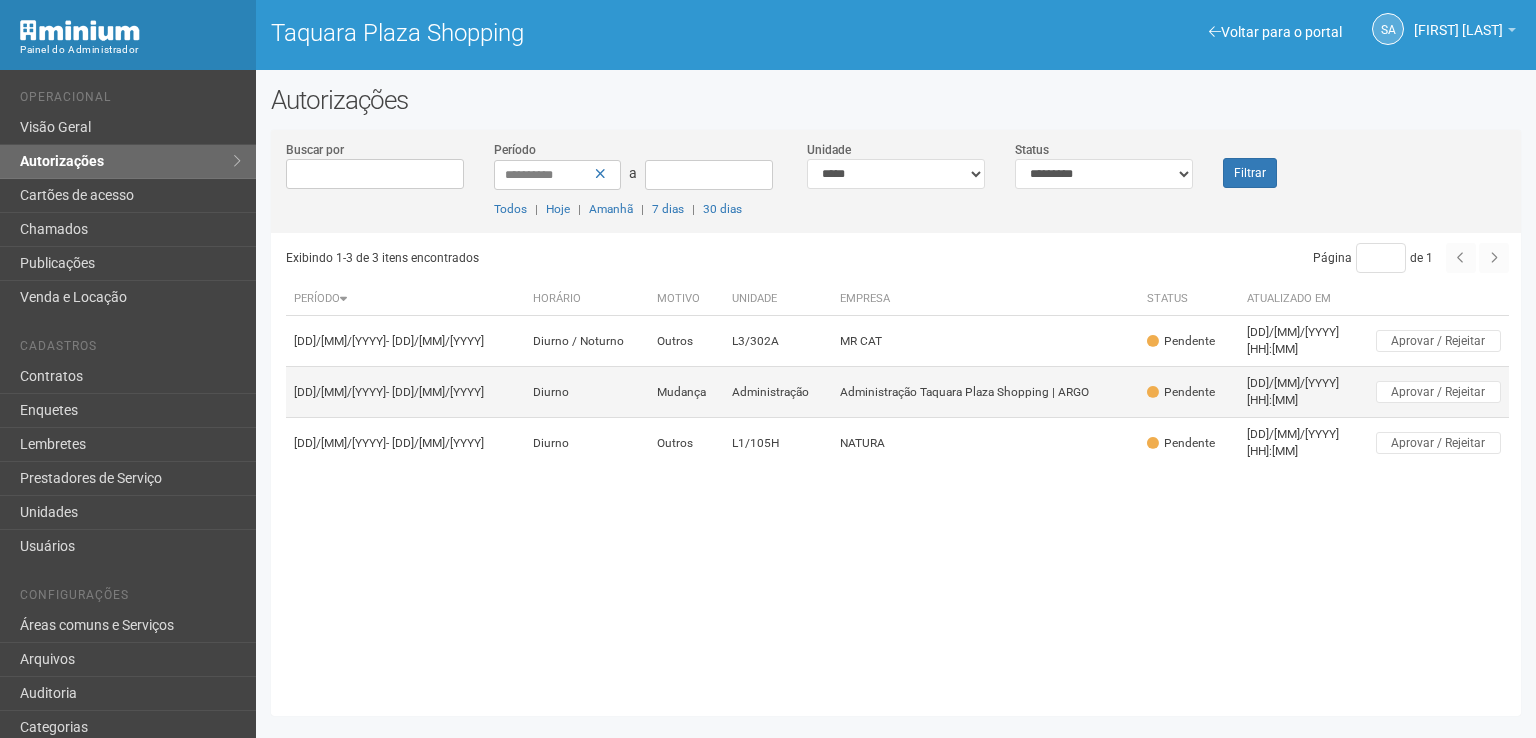 click on "Administração Taquara Plaza Shopping | ARGO" at bounding box center [985, 392] 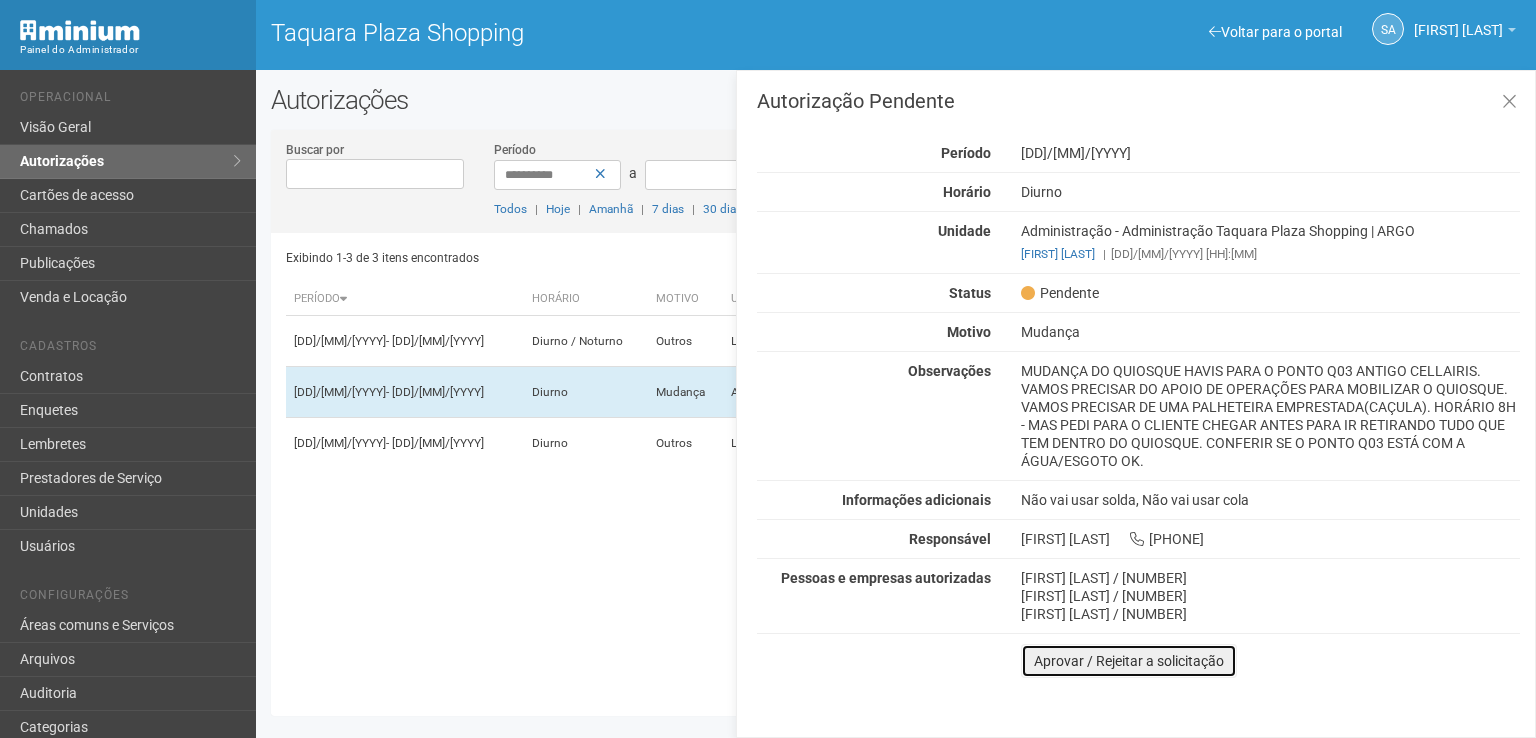 click on "Aprovar / Rejeitar a solicitação" at bounding box center [1129, 661] 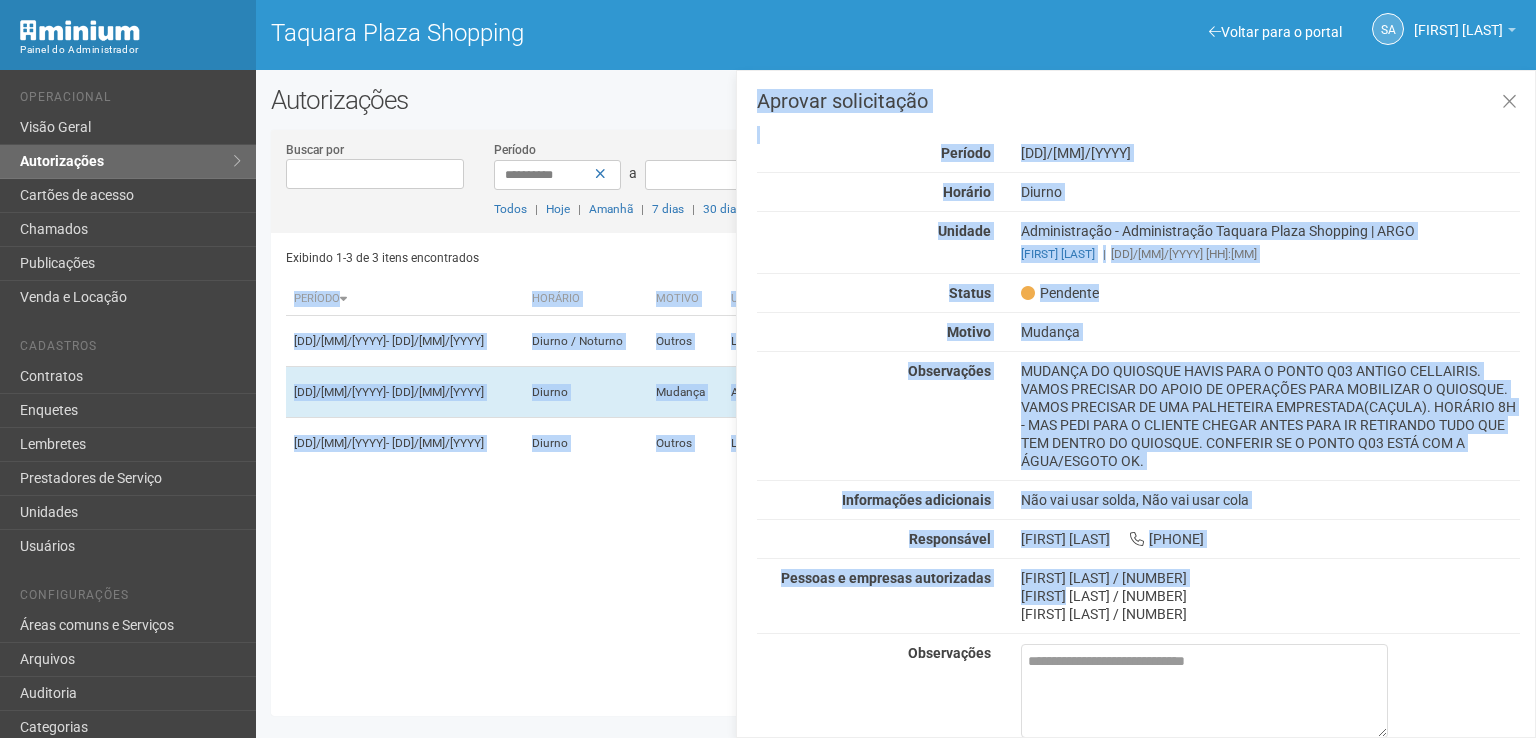 scroll, scrollTop: 80, scrollLeft: 0, axis: vertical 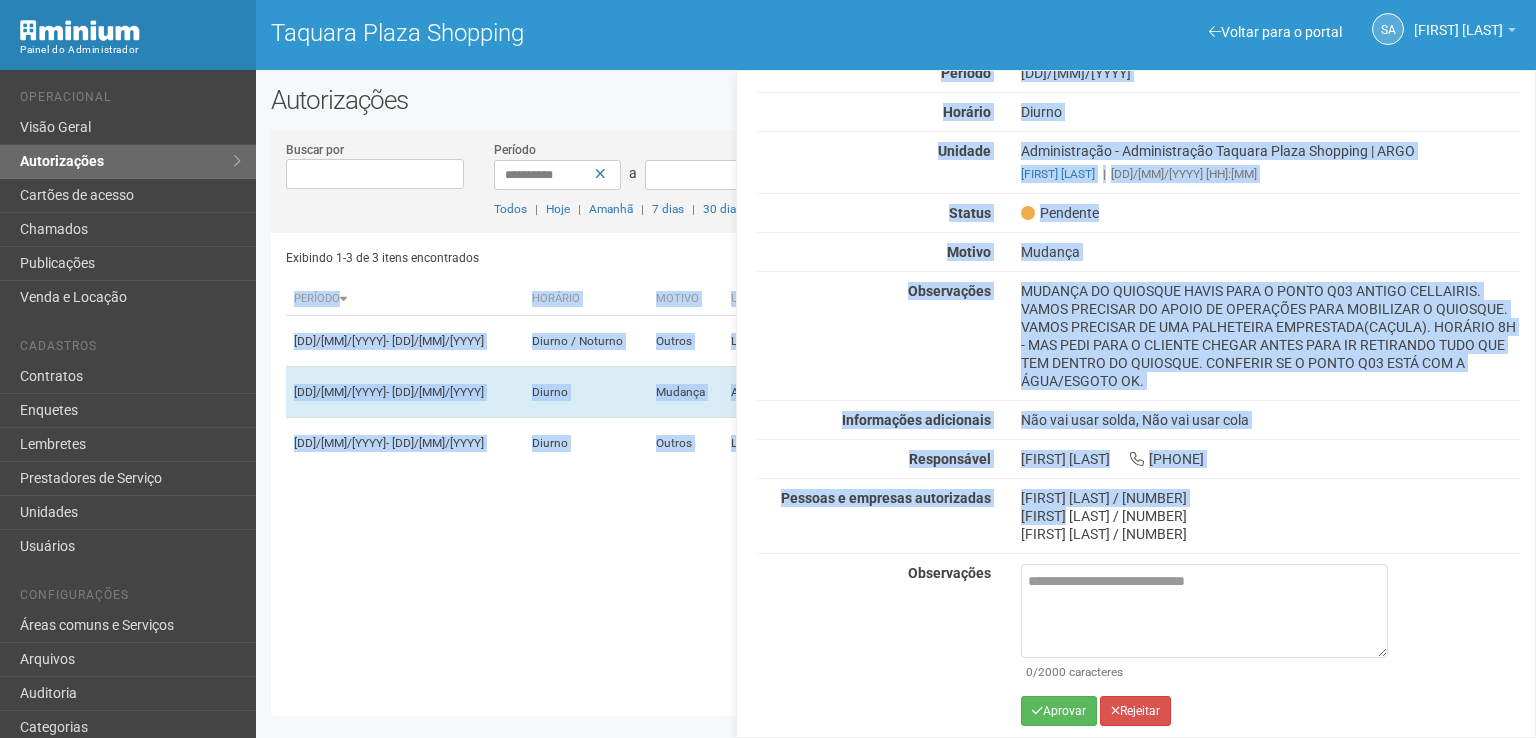 drag, startPoint x: 1071, startPoint y: 594, endPoint x: 1067, endPoint y: 776, distance: 182.04395 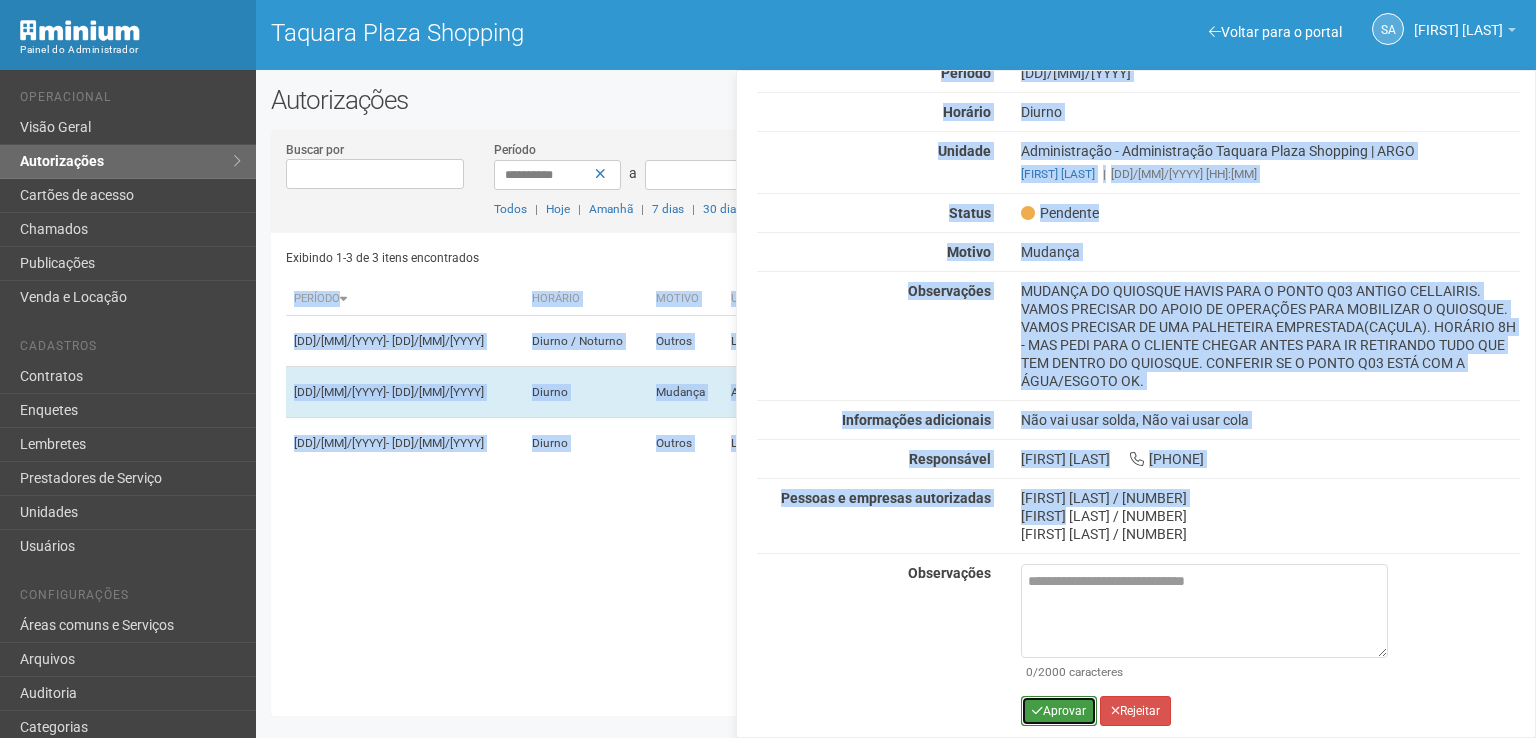 click on "Aprovar" at bounding box center [1059, 711] 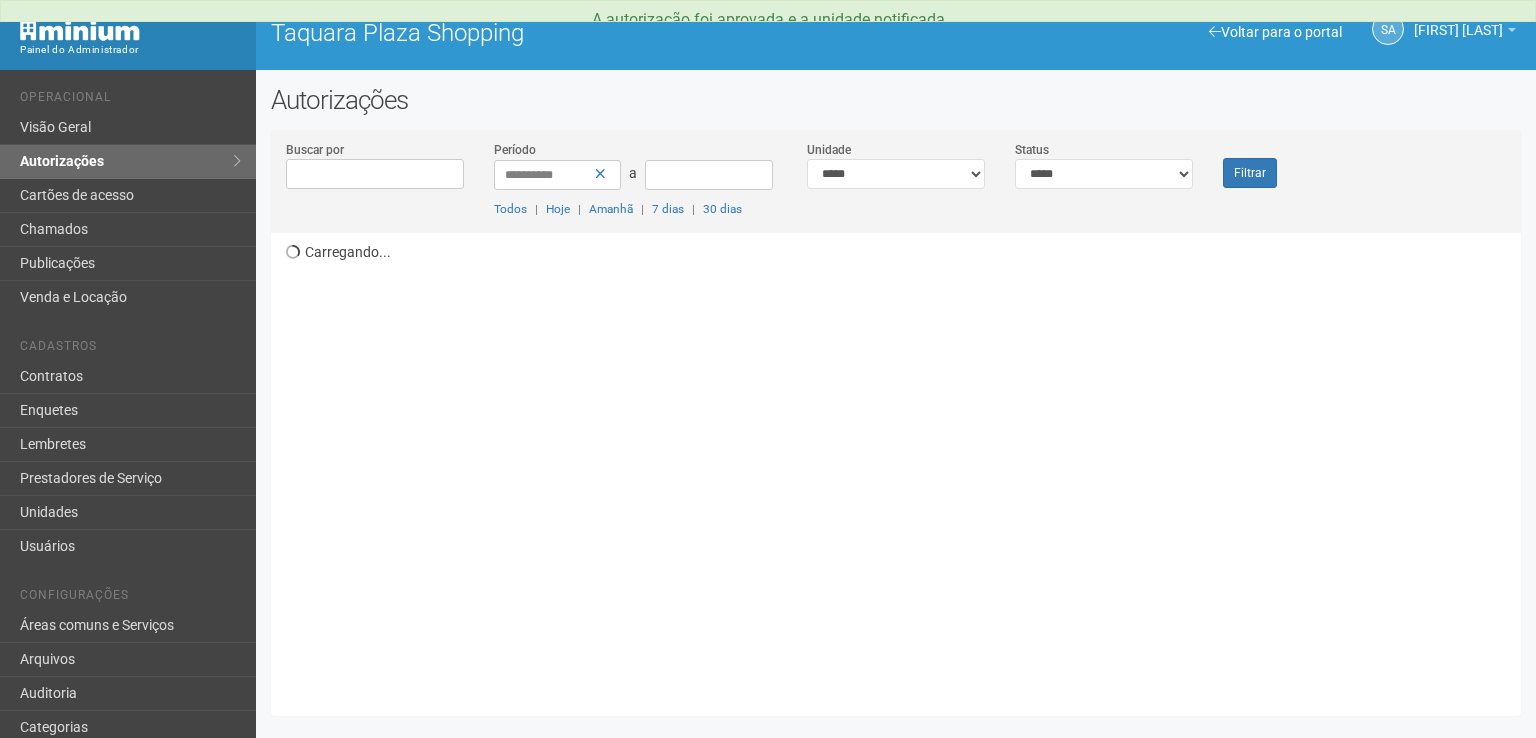 scroll, scrollTop: 0, scrollLeft: 0, axis: both 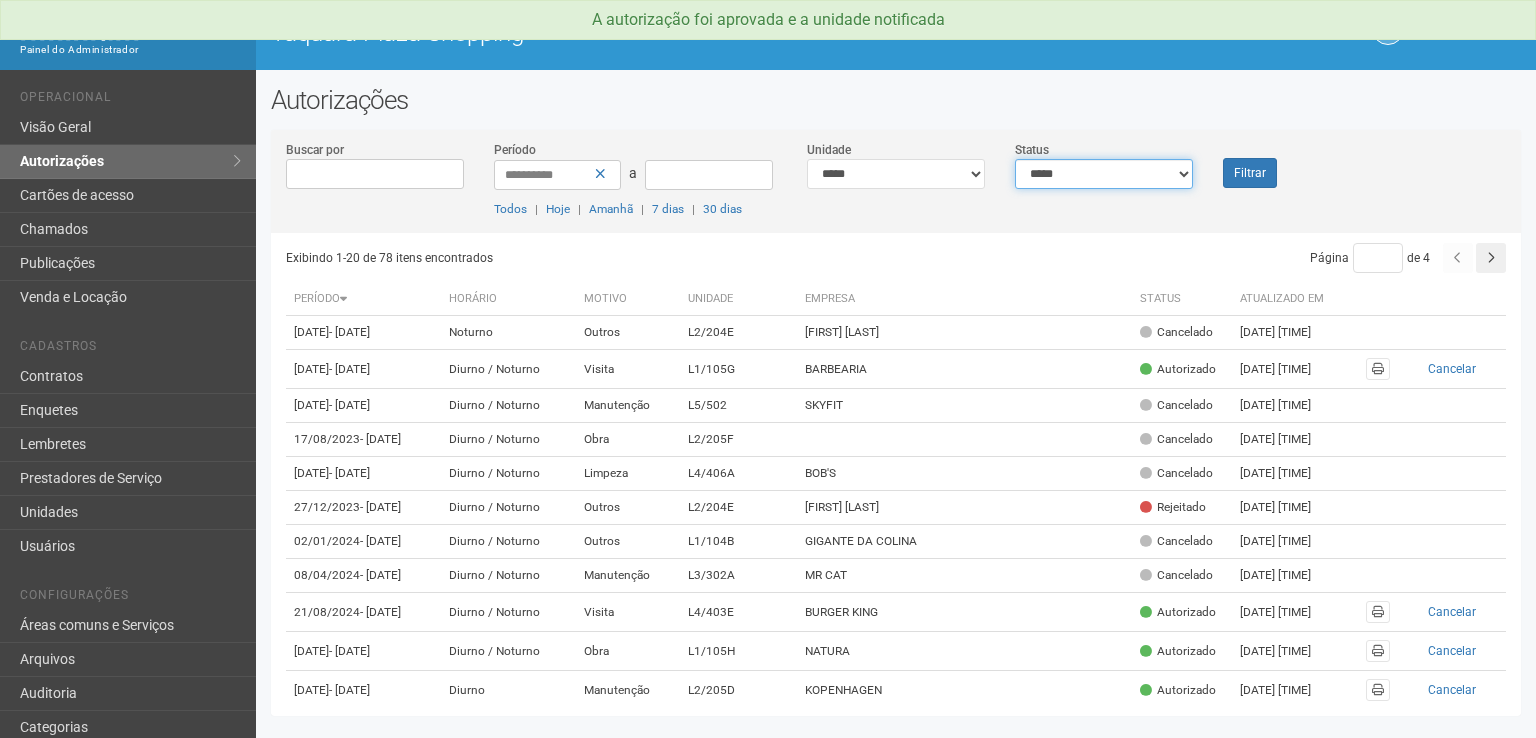 click on "**********" at bounding box center [1104, 174] 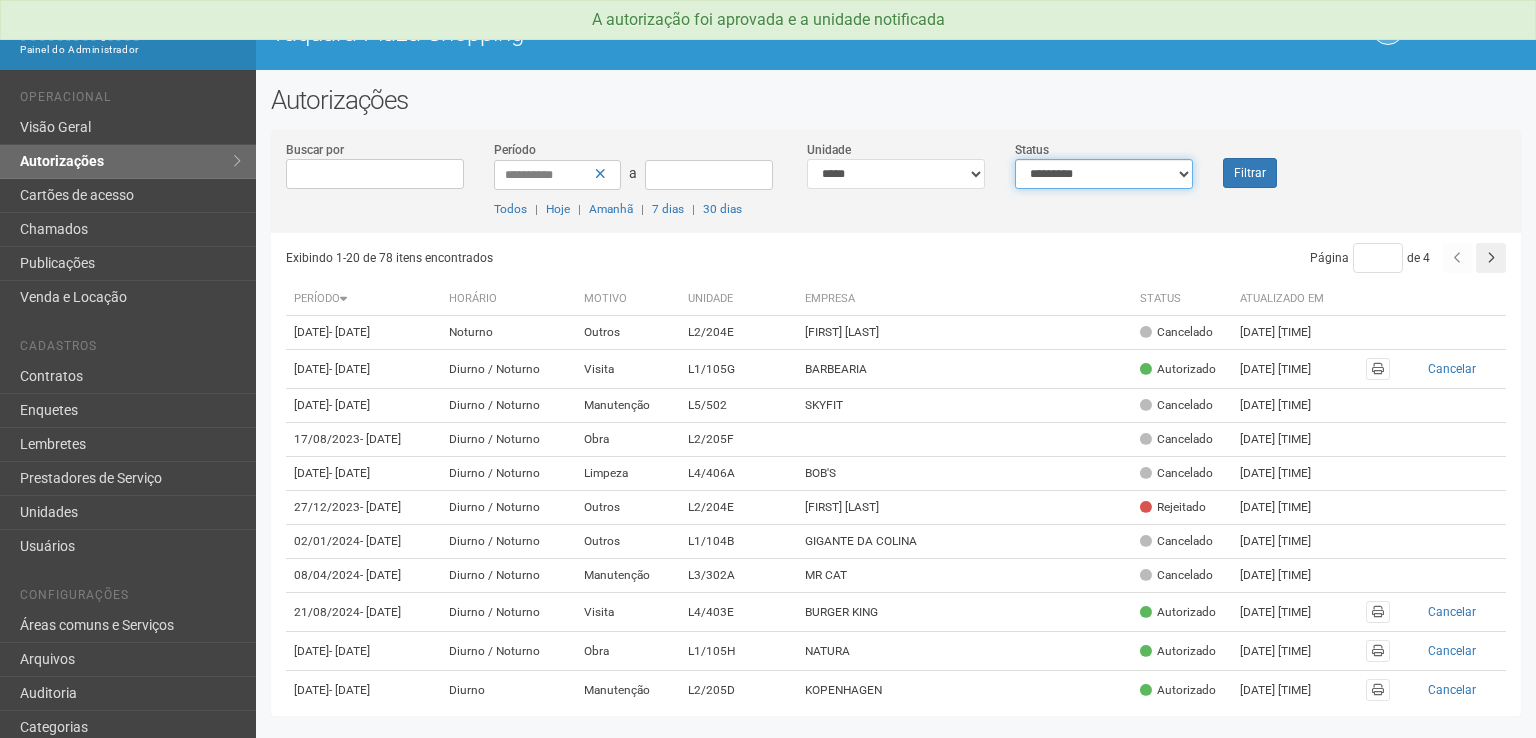 click on "**********" at bounding box center [1104, 174] 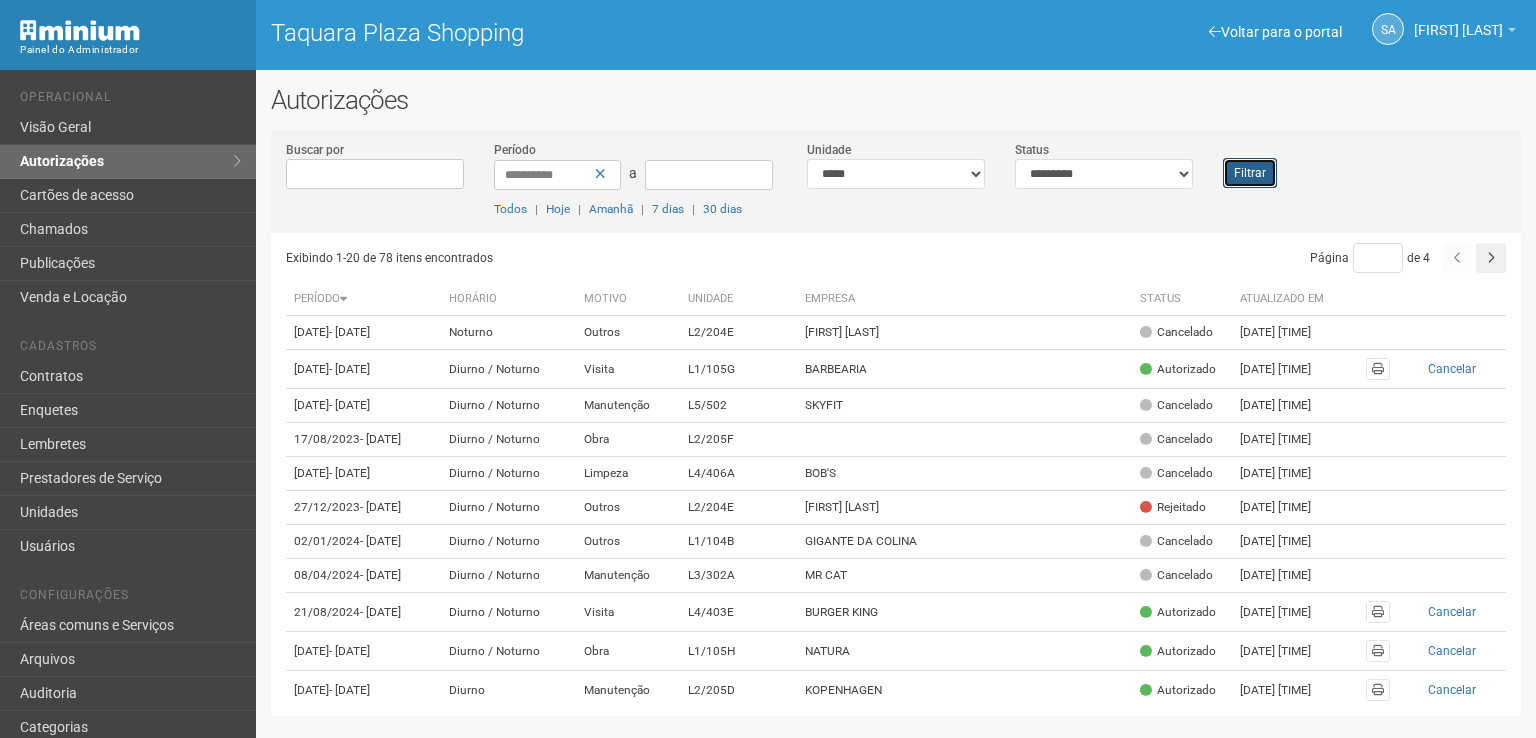 click on "Filtrar" at bounding box center (1250, 173) 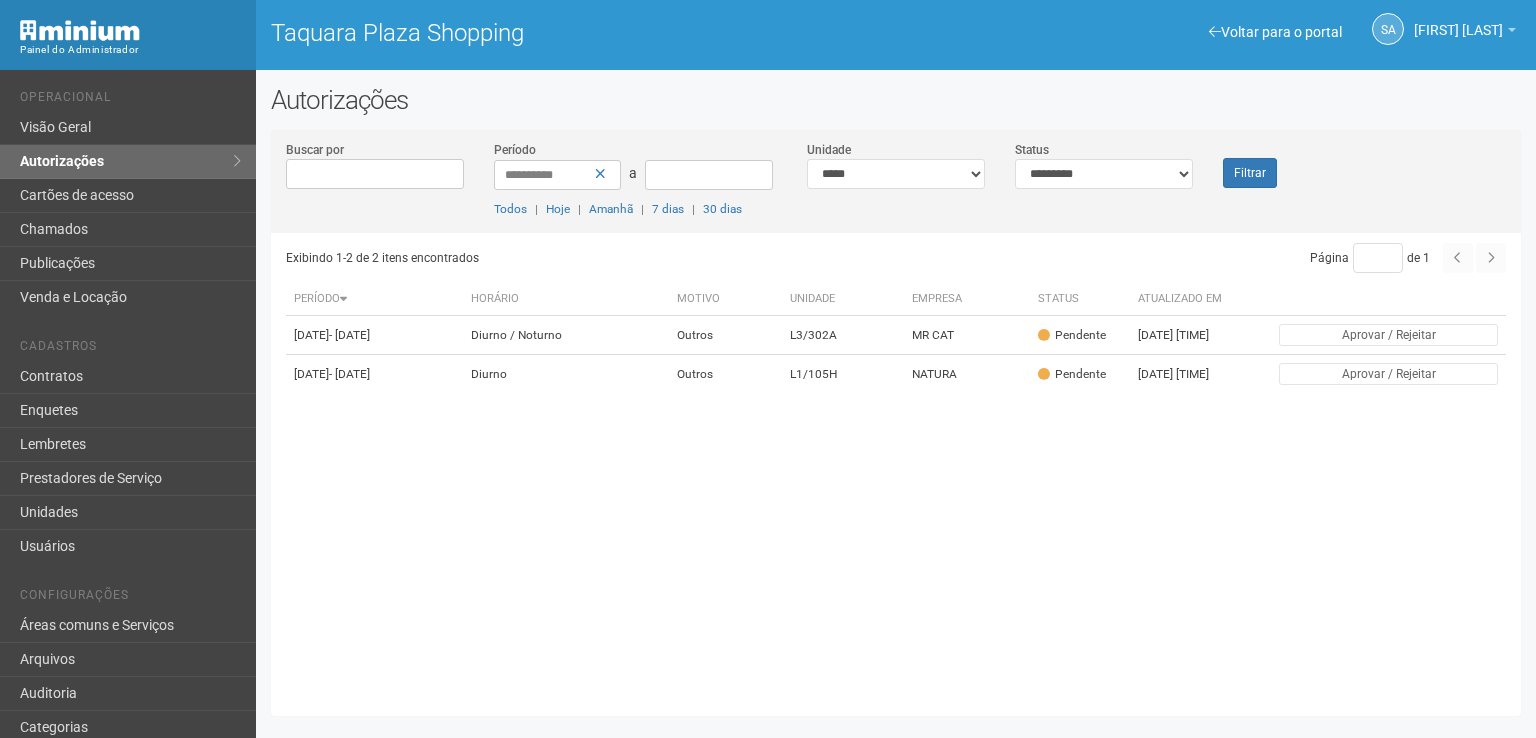 scroll, scrollTop: 0, scrollLeft: 0, axis: both 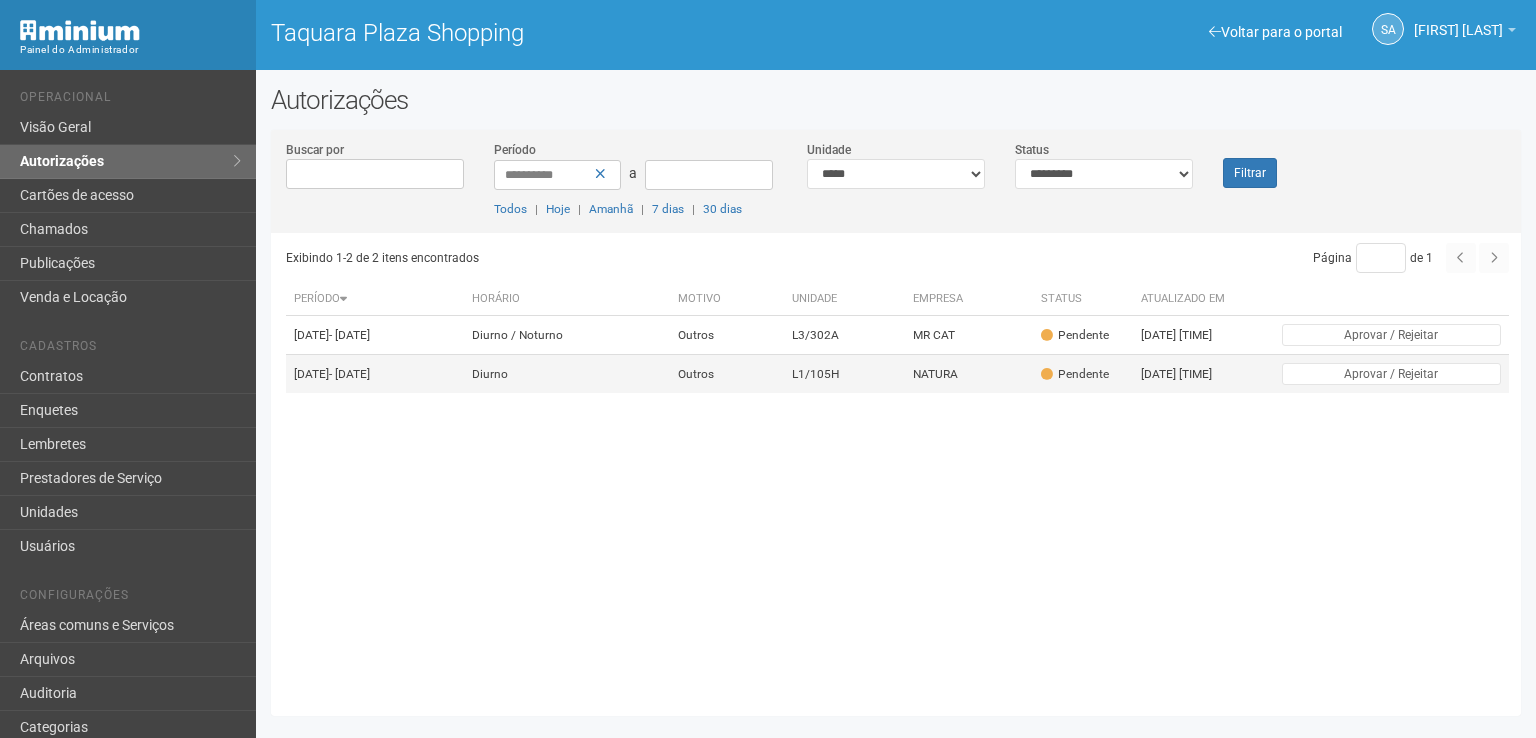 click on "NATURA" at bounding box center (968, 374) 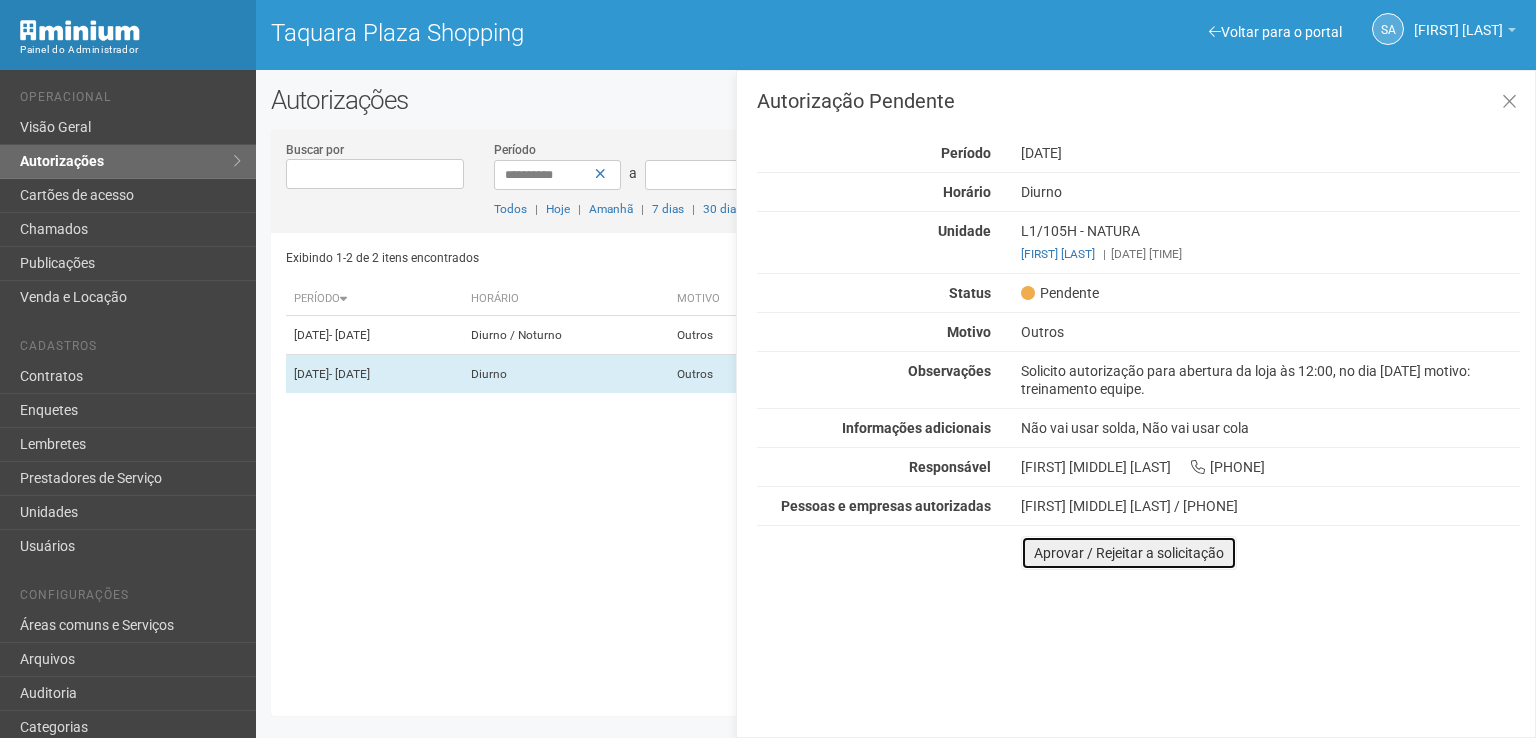 click on "Aprovar / Rejeitar a solicitação" at bounding box center (1129, 553) 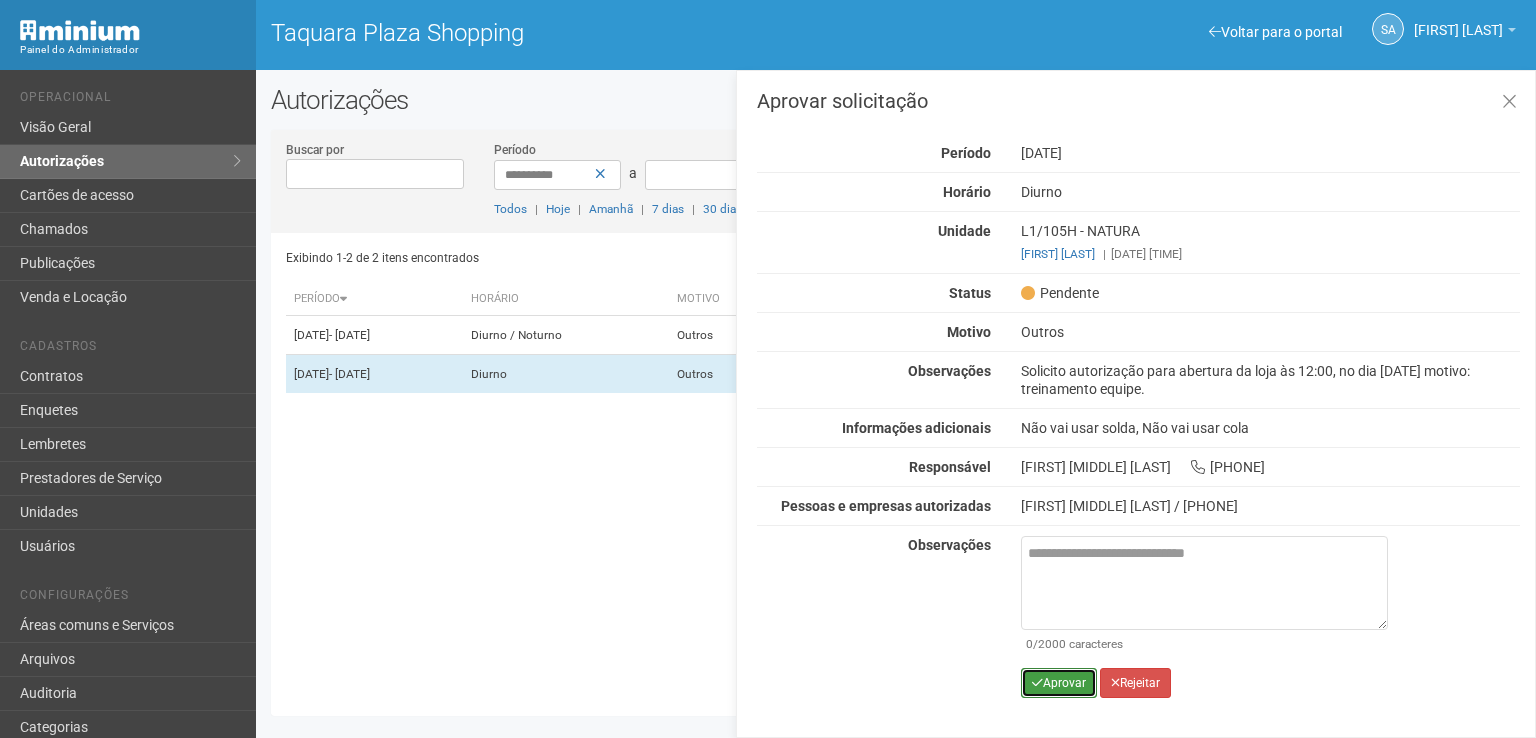 click on "Aprovar" at bounding box center [1059, 683] 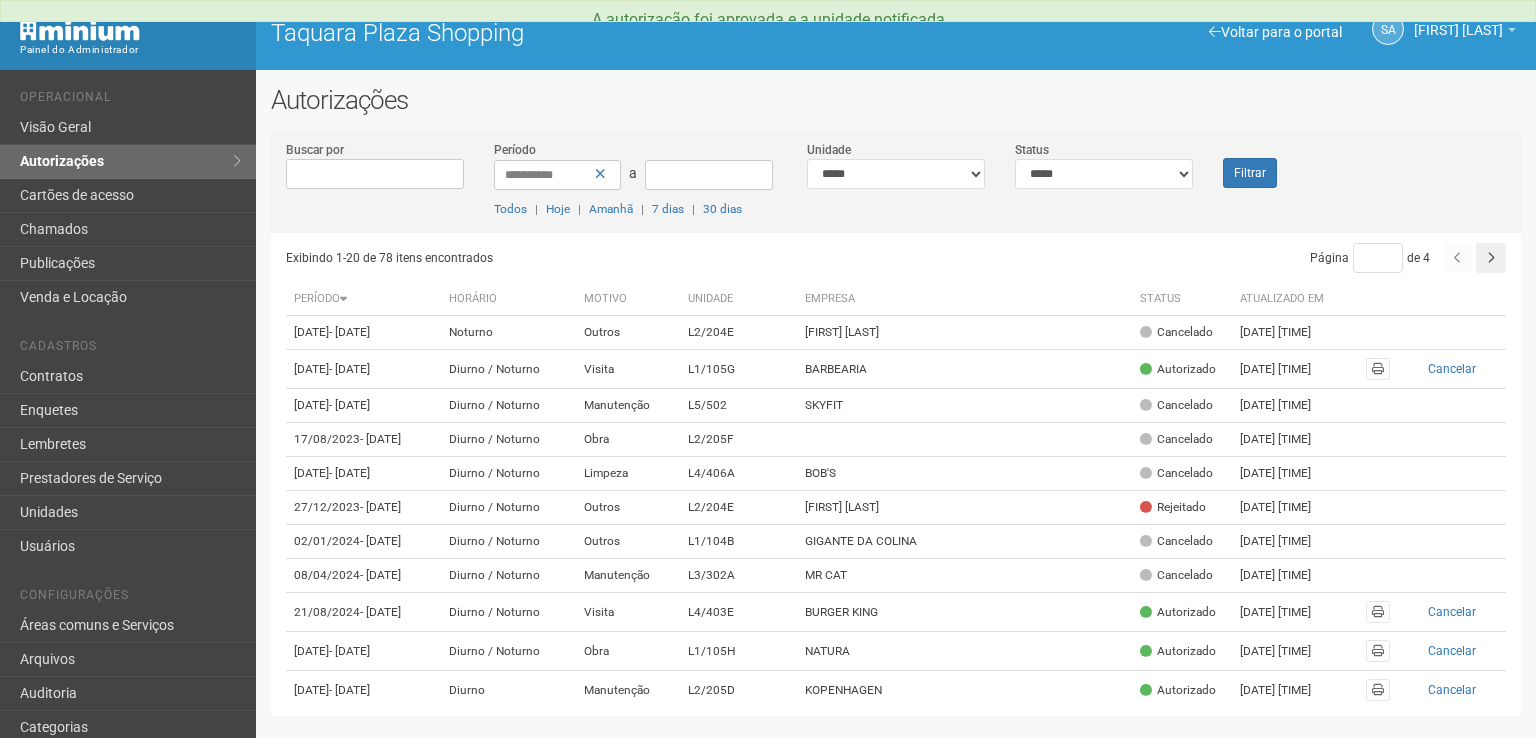 scroll, scrollTop: 0, scrollLeft: 0, axis: both 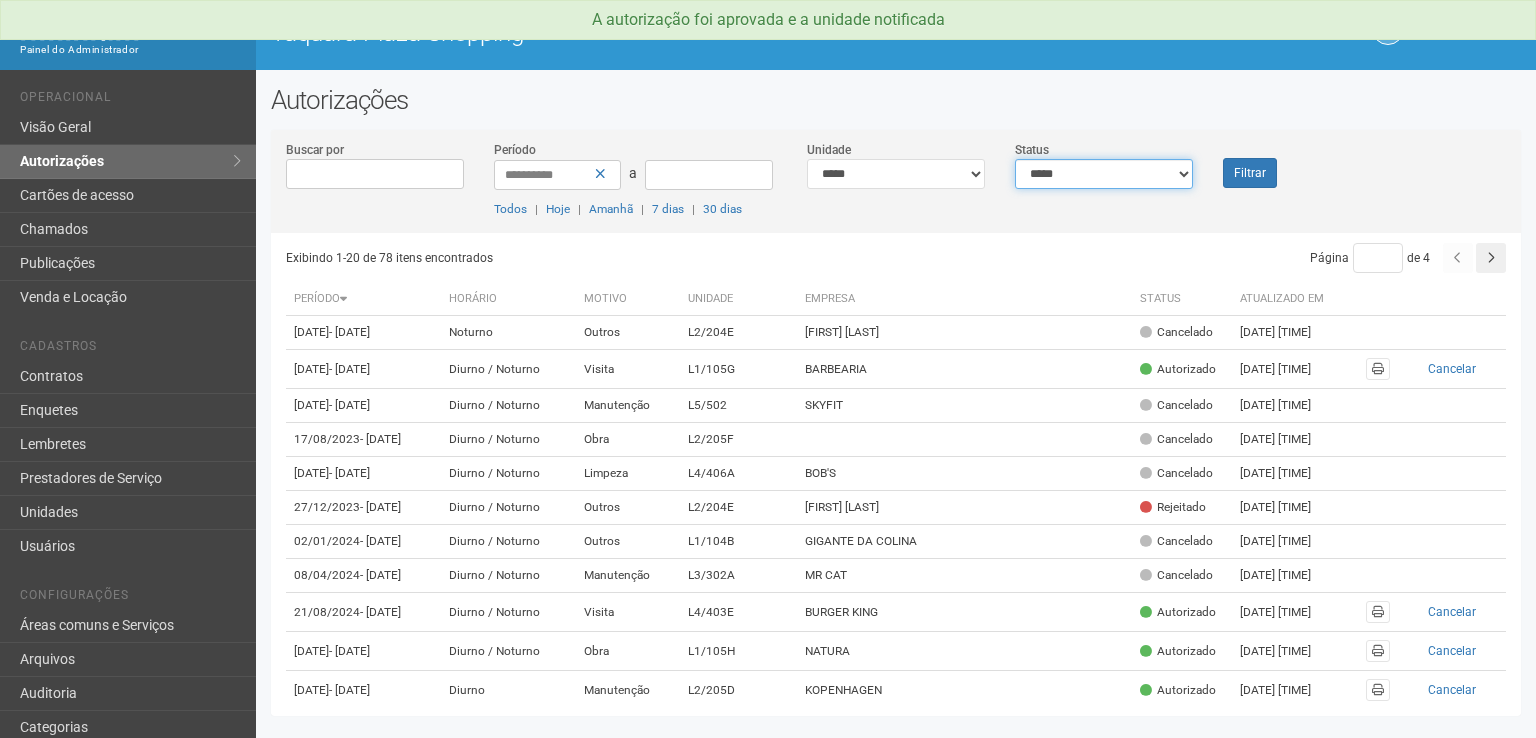 click on "**********" at bounding box center (1104, 174) 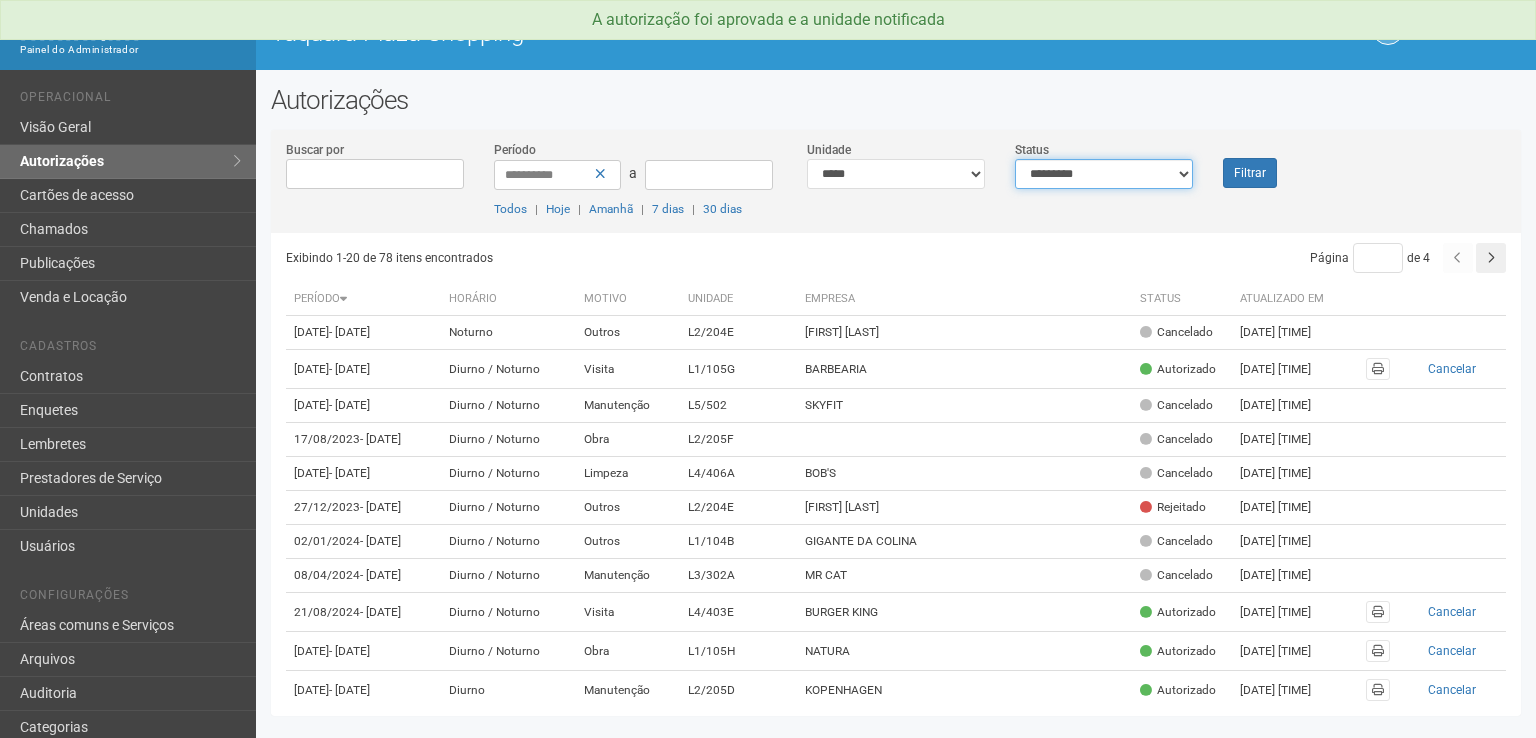 click on "**********" at bounding box center [1104, 174] 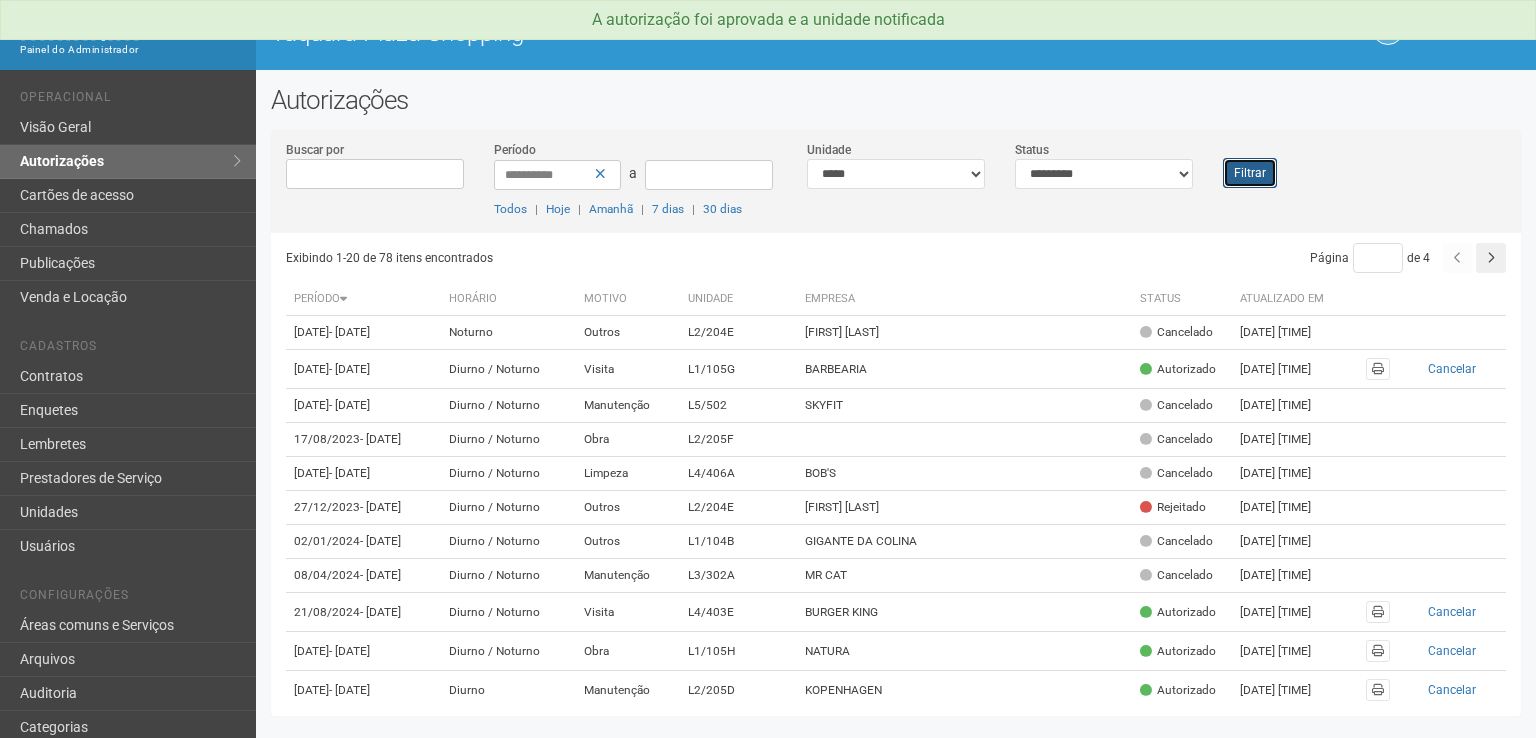 click on "Filtrar" at bounding box center (1250, 173) 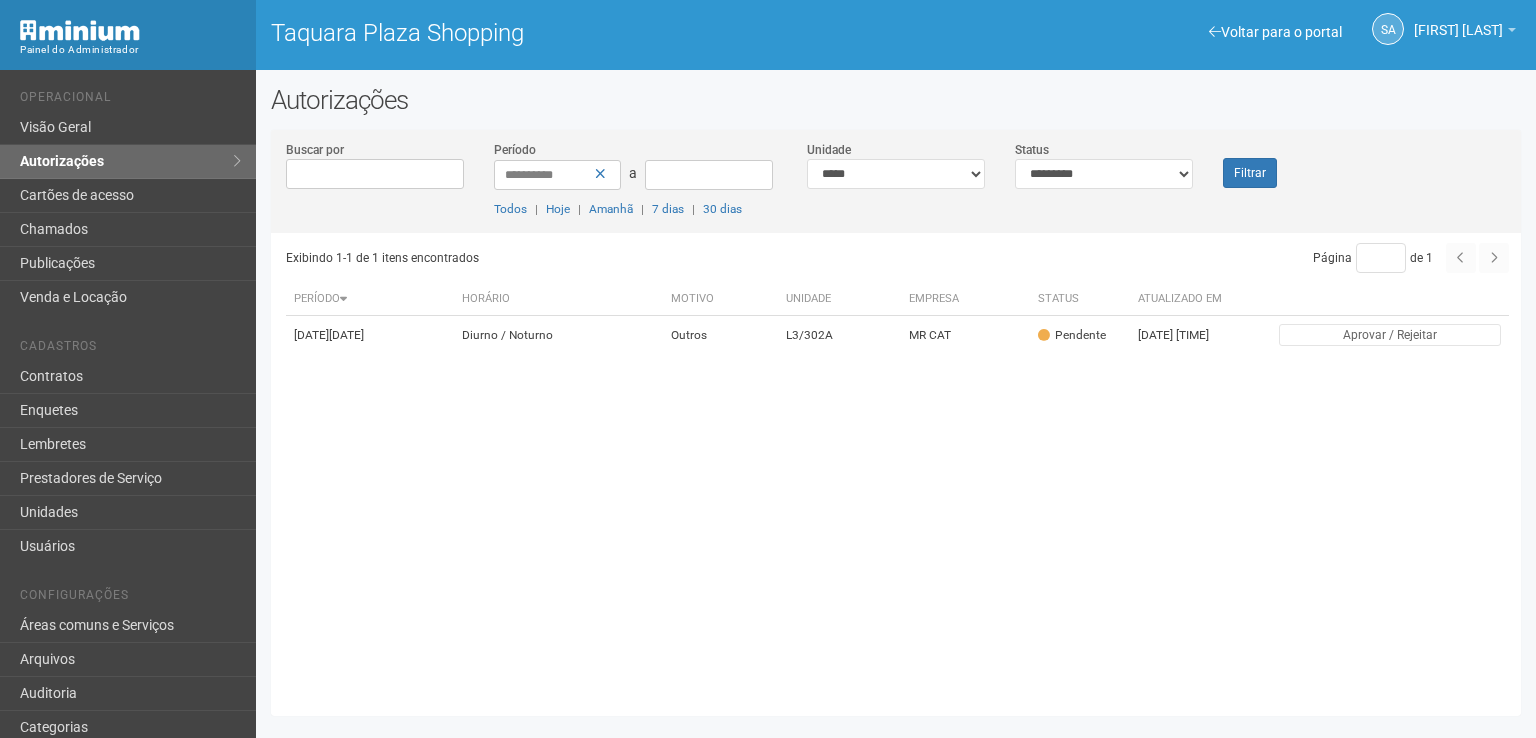scroll, scrollTop: 0, scrollLeft: 0, axis: both 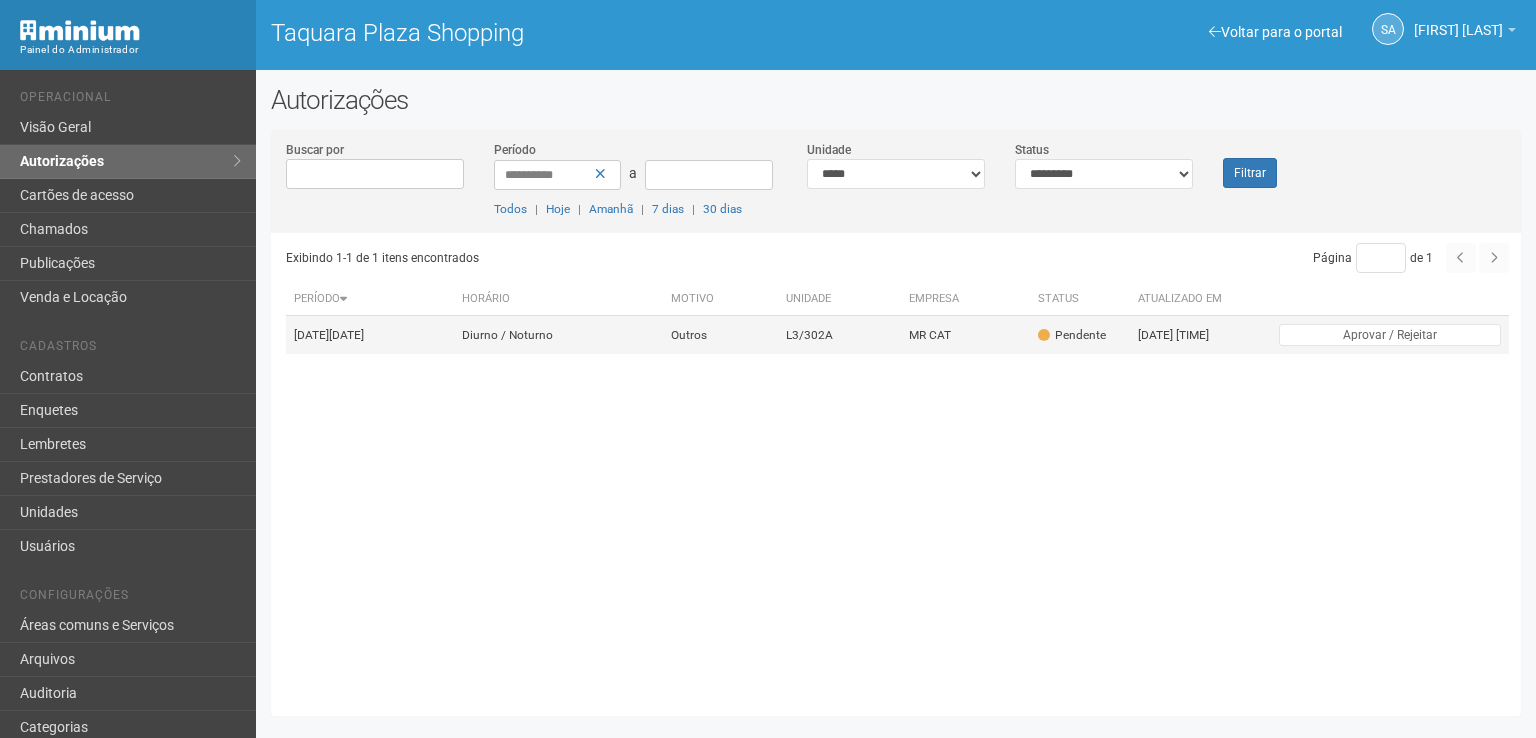 click on "MR CAT" at bounding box center [965, 335] 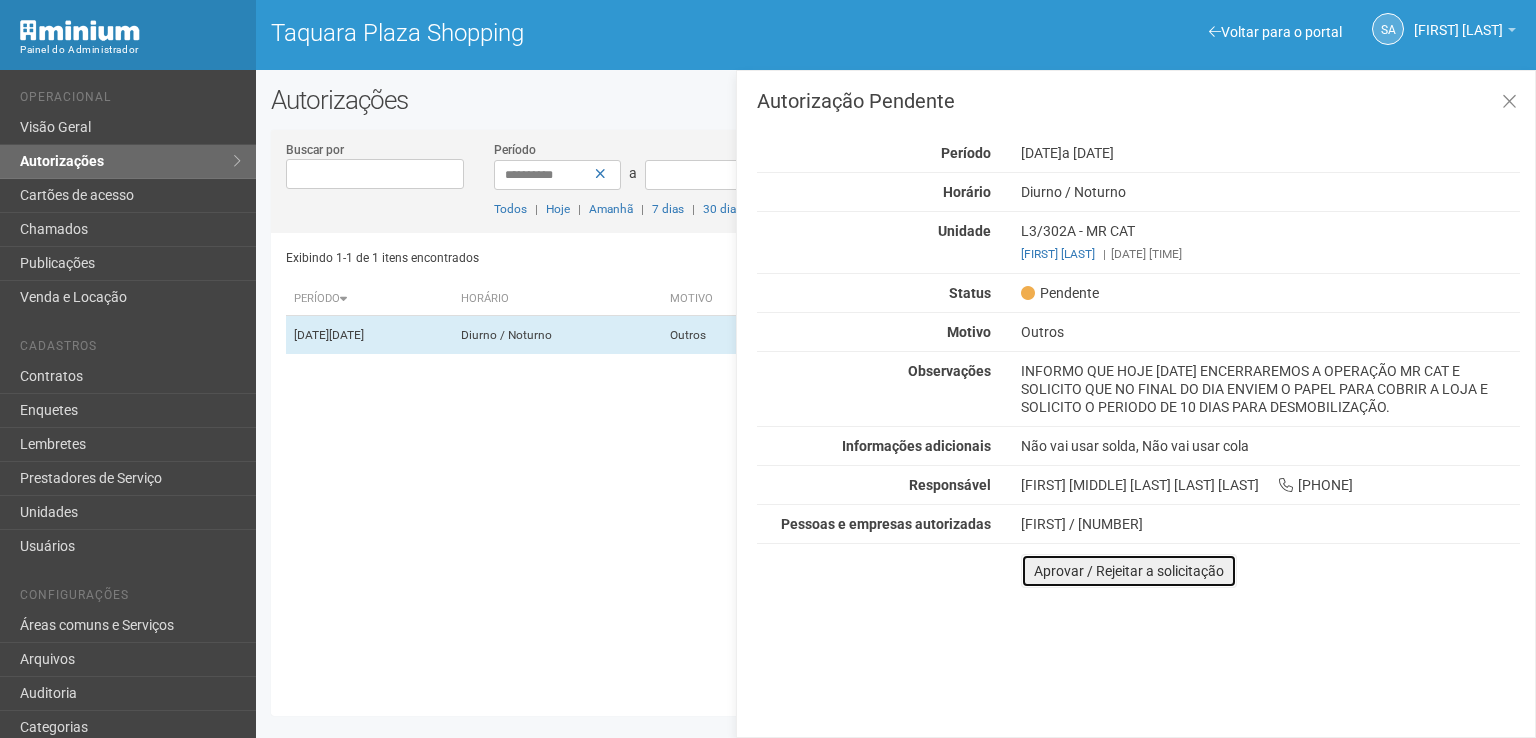 click on "Aprovar / Rejeitar a solicitação" at bounding box center [1129, 571] 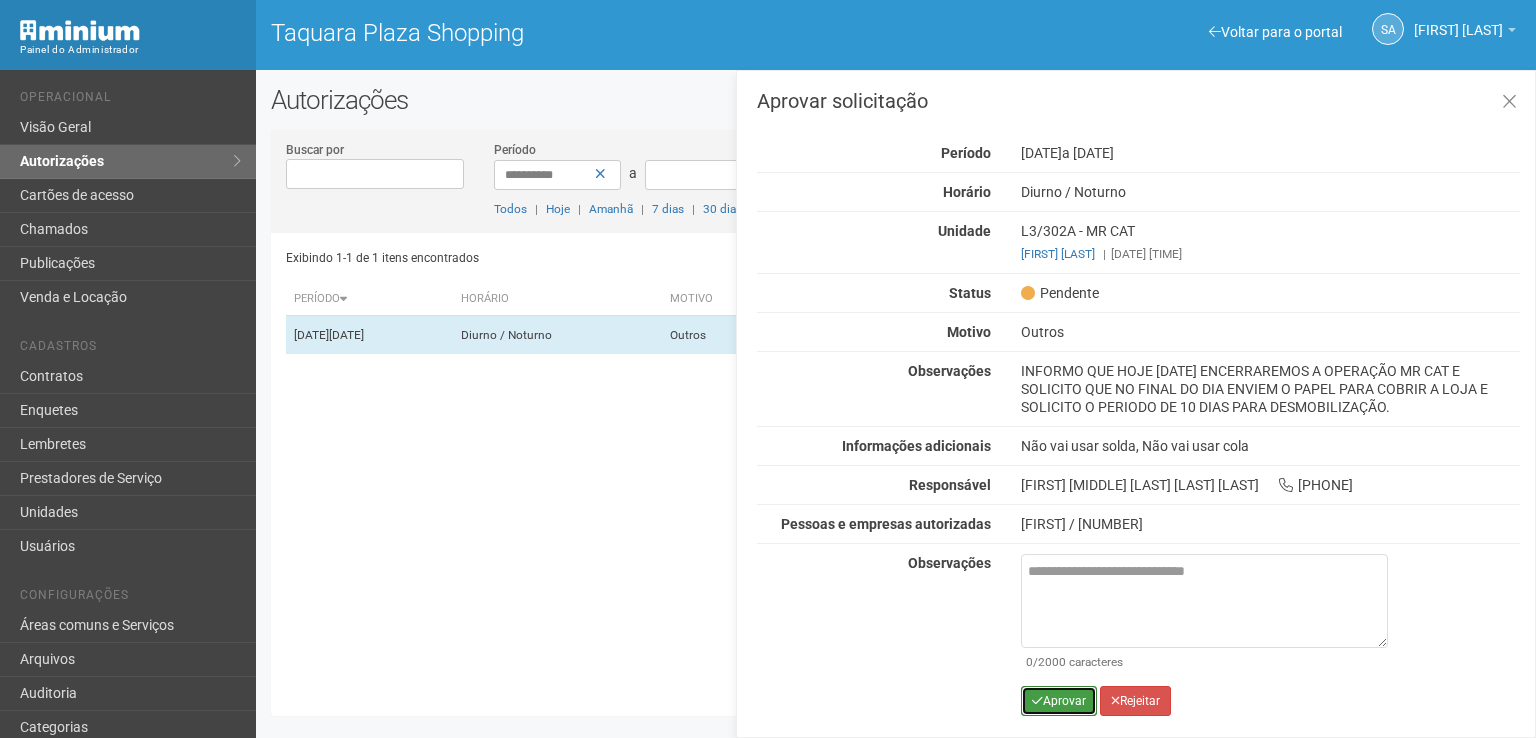 click on "Aprovar" at bounding box center (1059, 701) 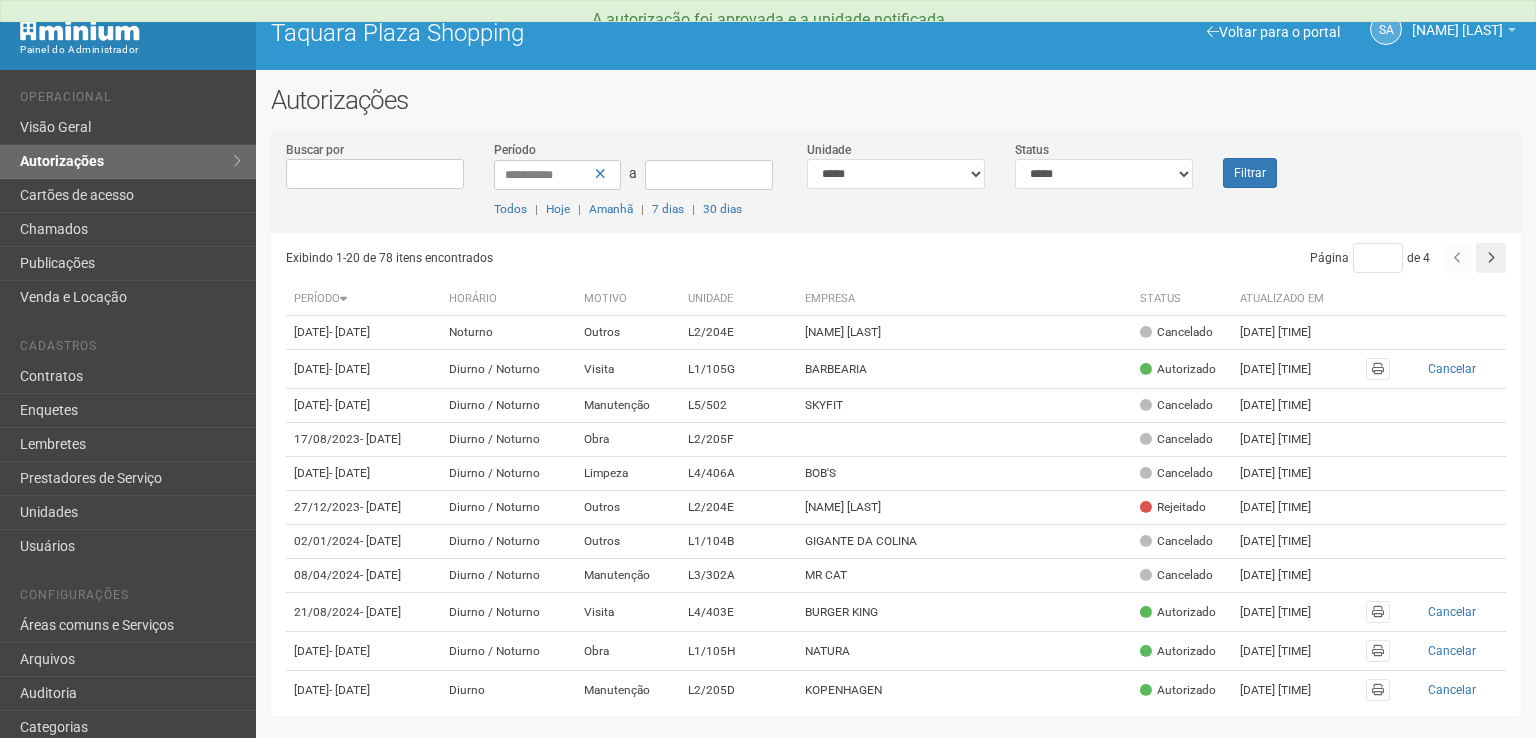 scroll, scrollTop: 0, scrollLeft: 0, axis: both 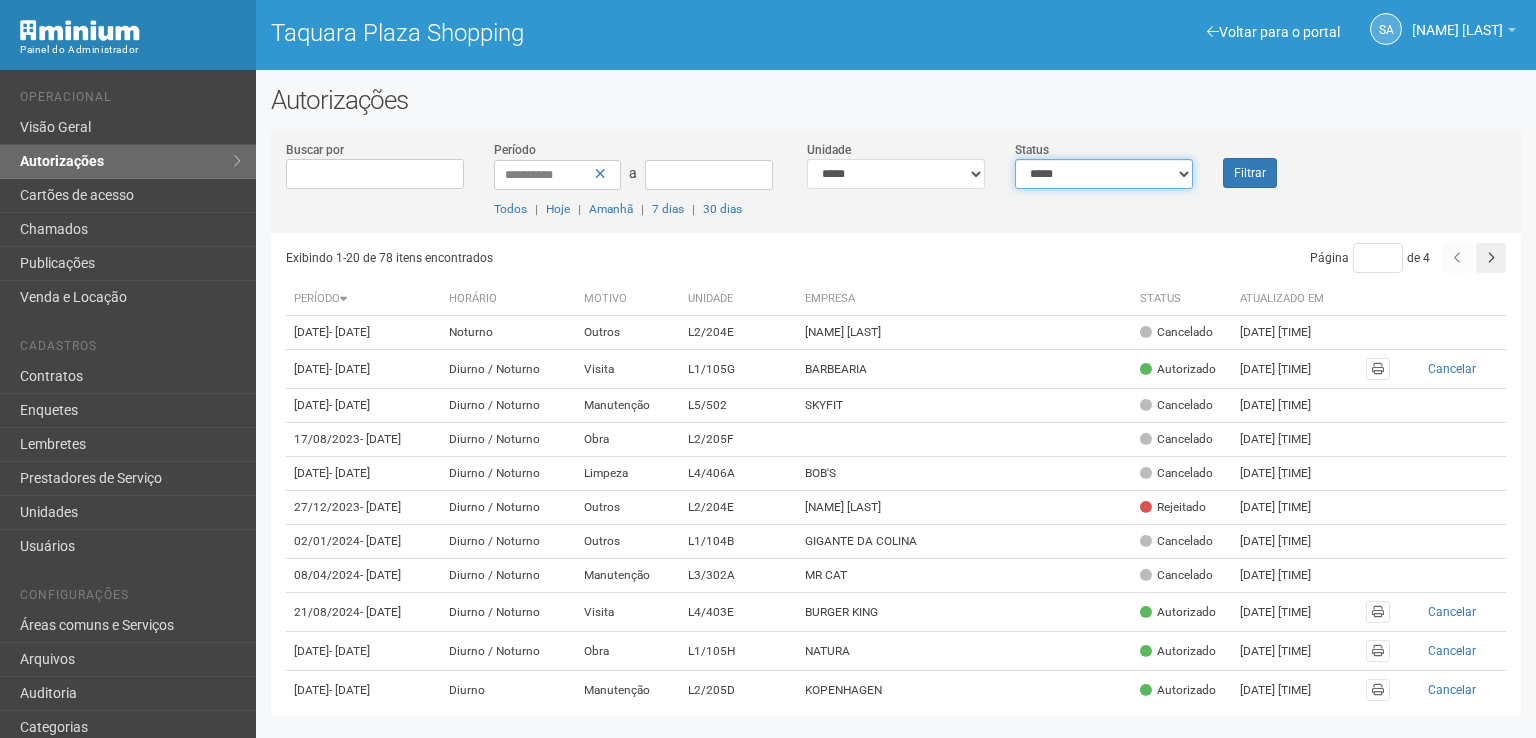 click on "**********" at bounding box center [1104, 174] 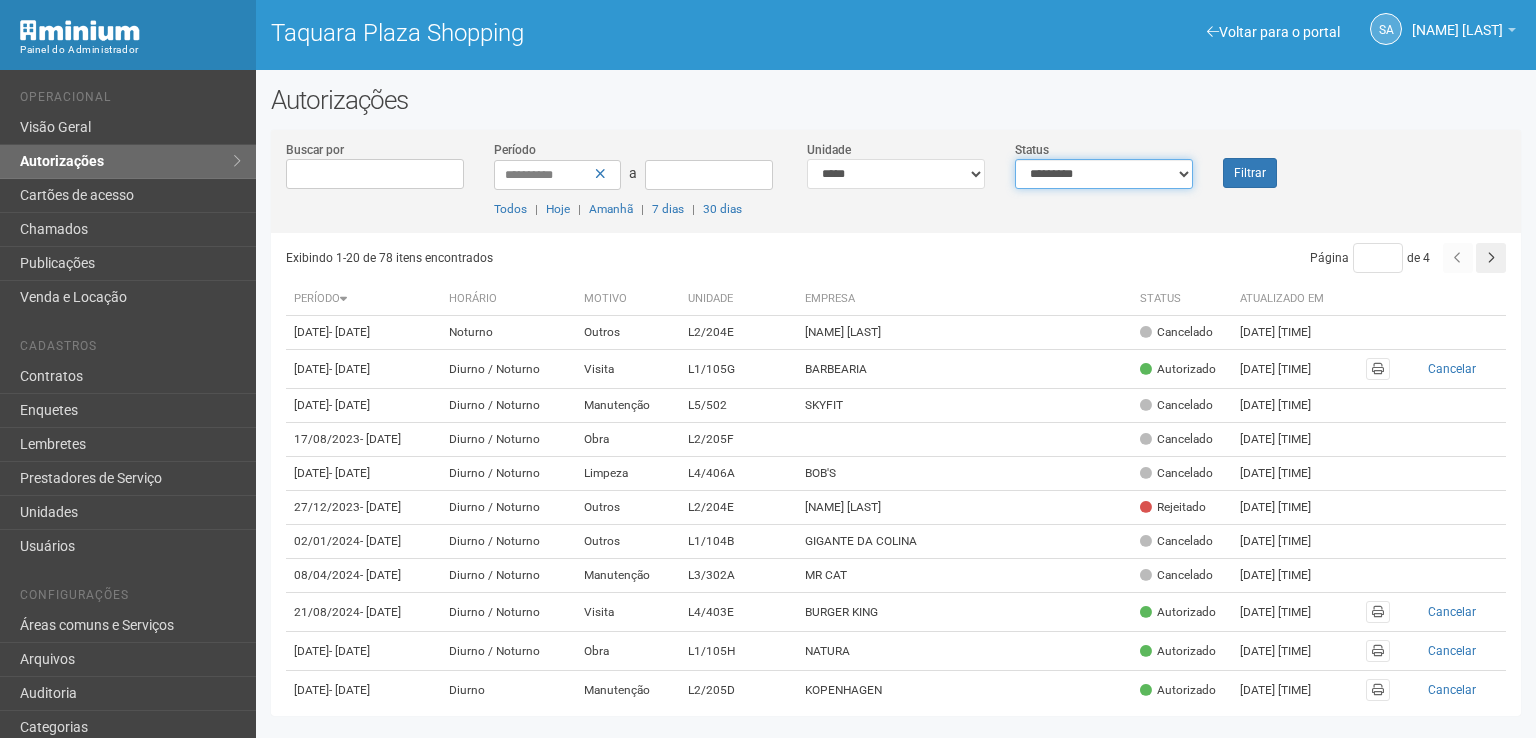 click on "**********" at bounding box center [1104, 174] 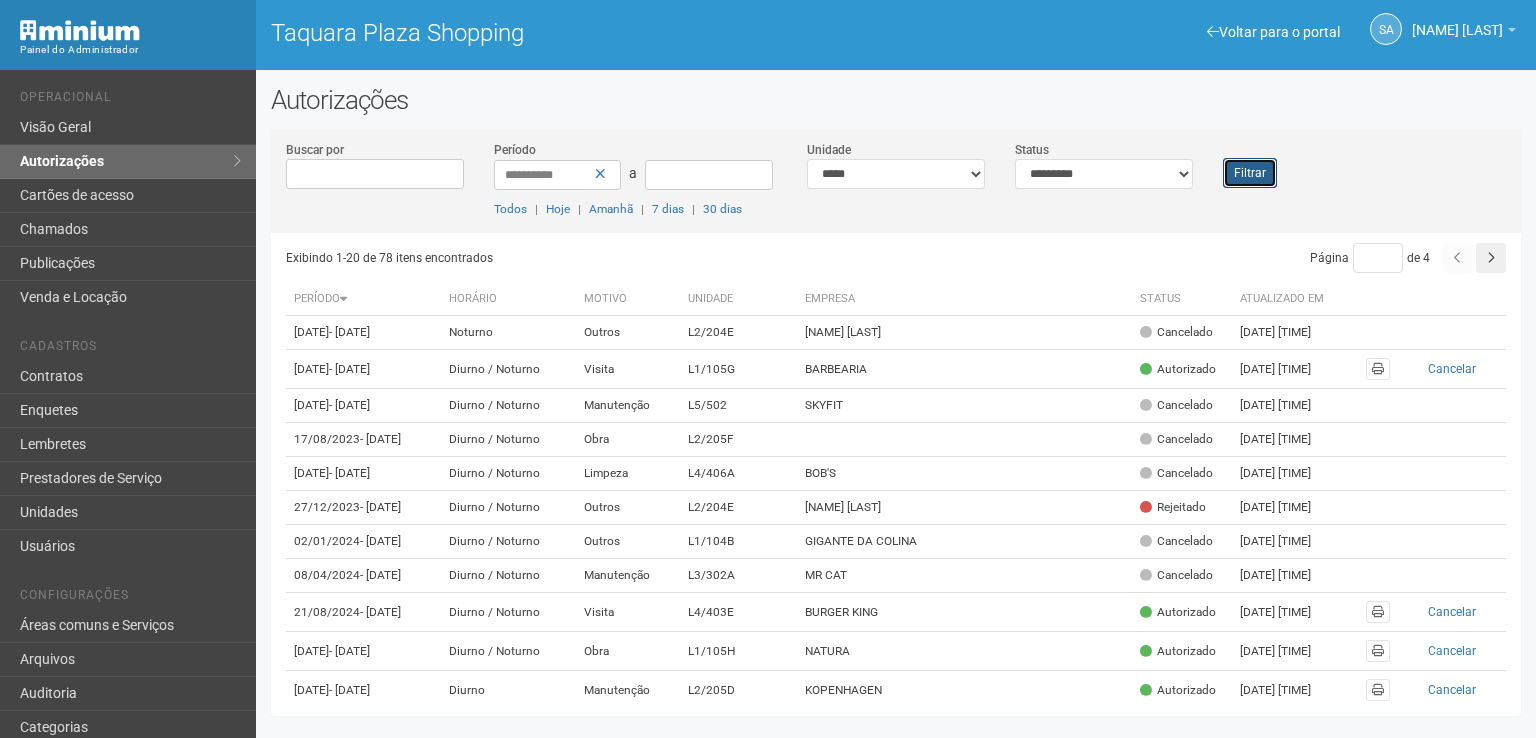 click on "Filtrar" at bounding box center (1250, 173) 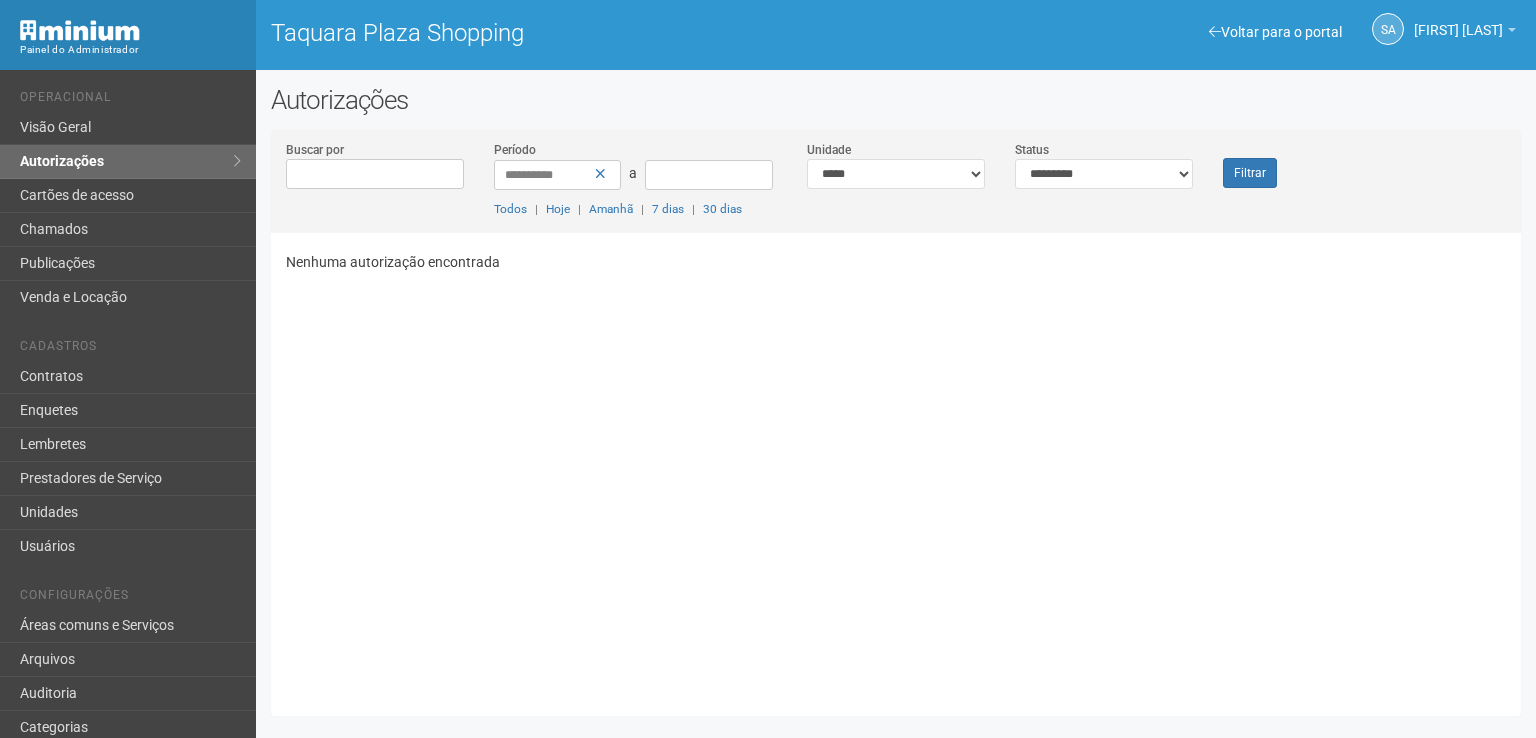 scroll, scrollTop: 0, scrollLeft: 0, axis: both 